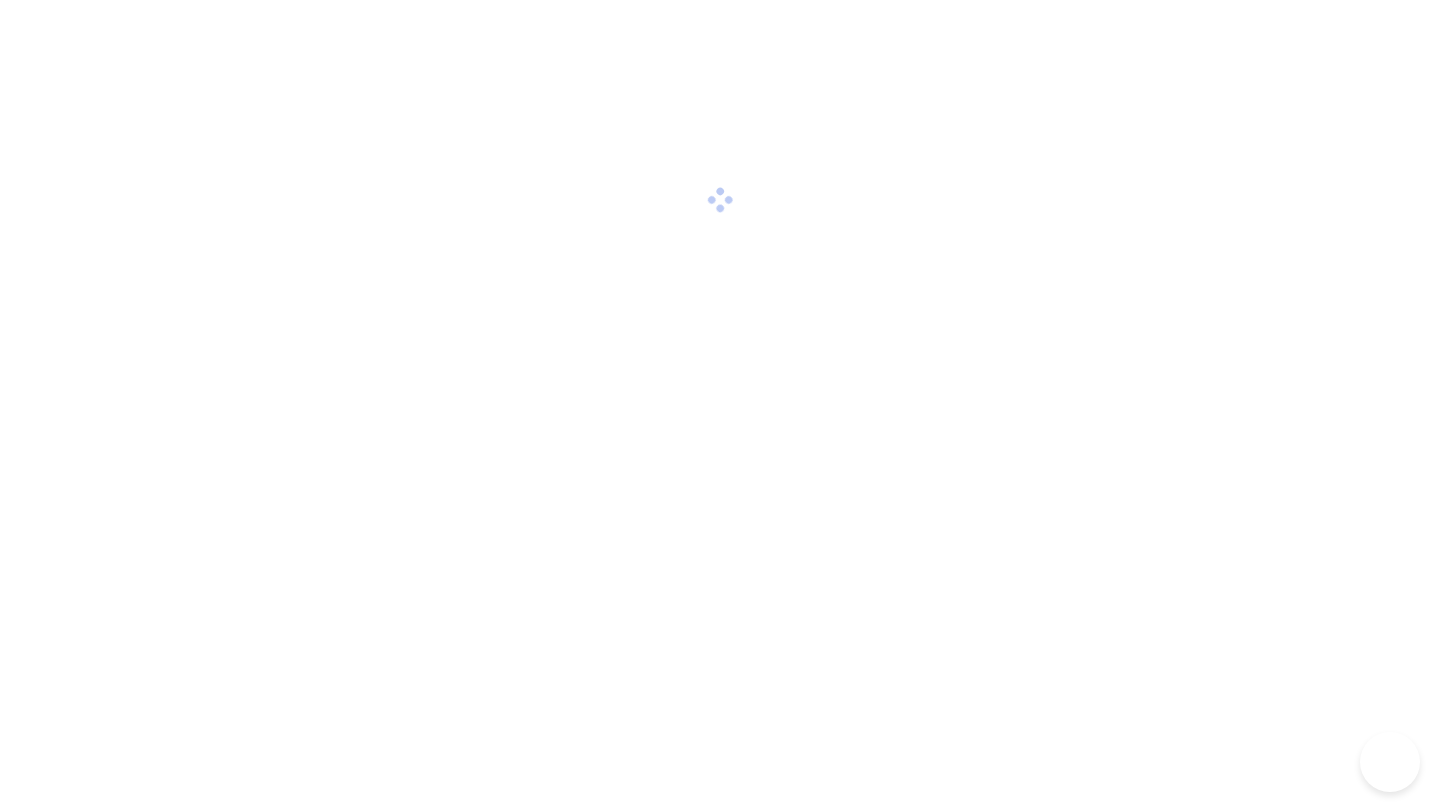scroll, scrollTop: 0, scrollLeft: 0, axis: both 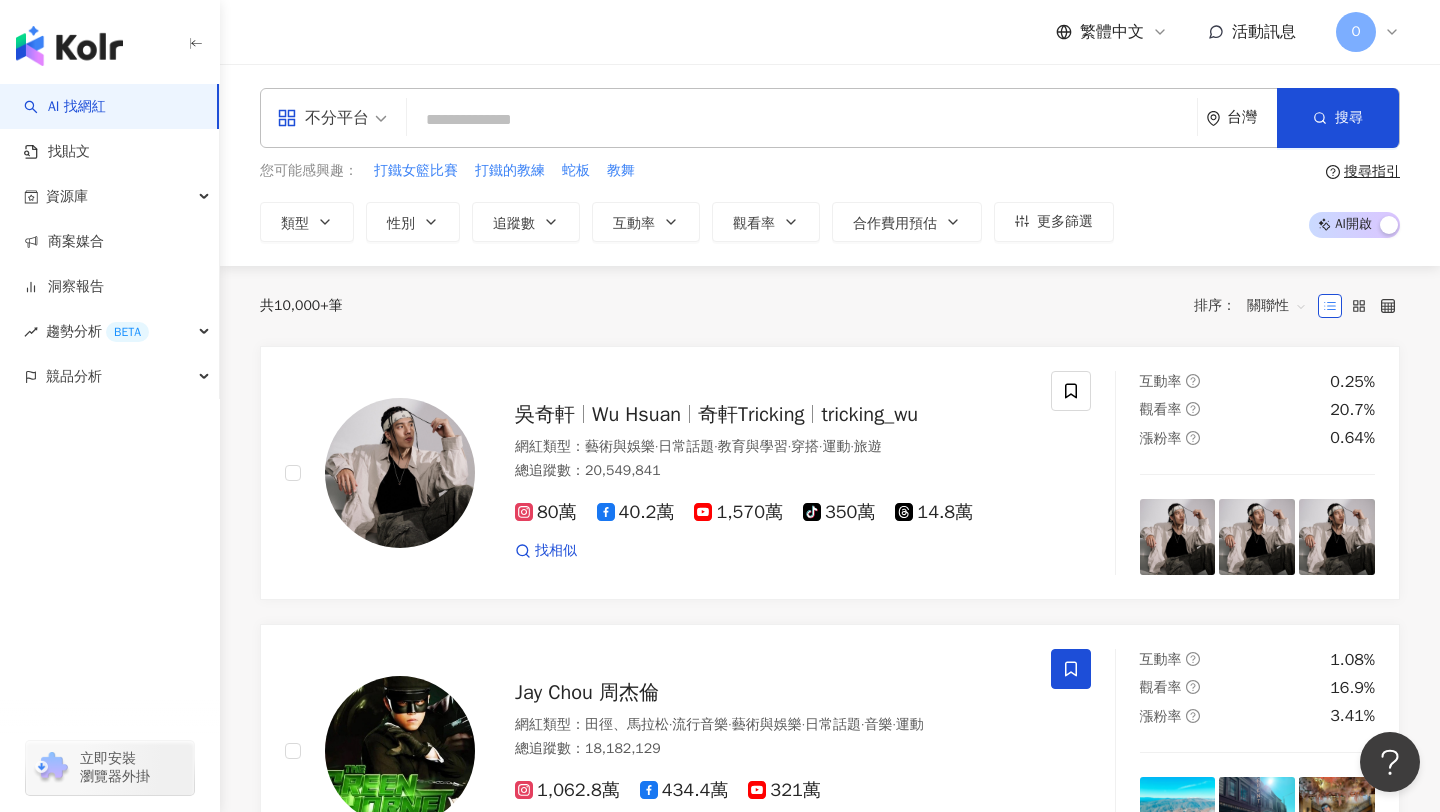 click on "共  10,000+  筆 排序： 關聯性" at bounding box center (830, 306) 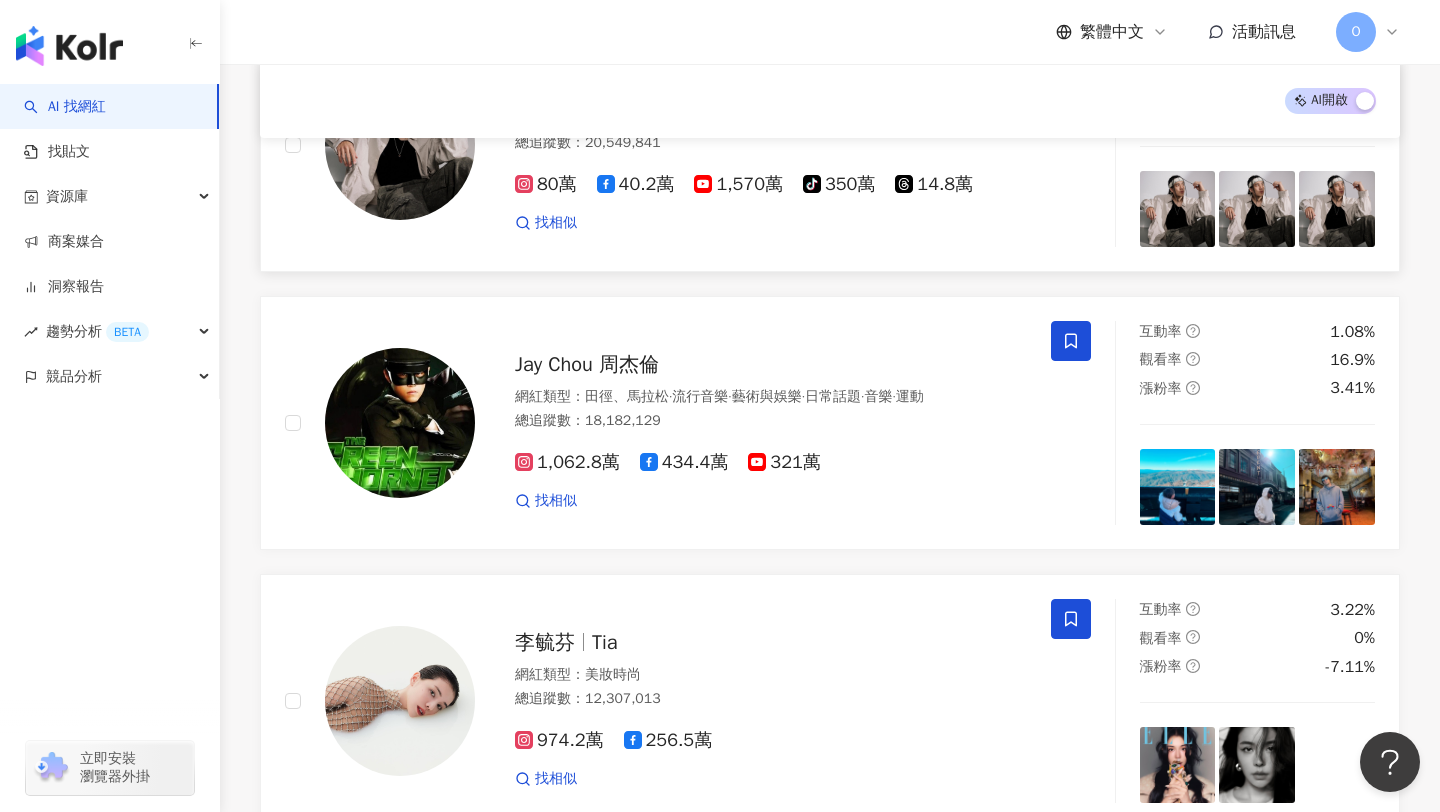 scroll, scrollTop: 0, scrollLeft: 0, axis: both 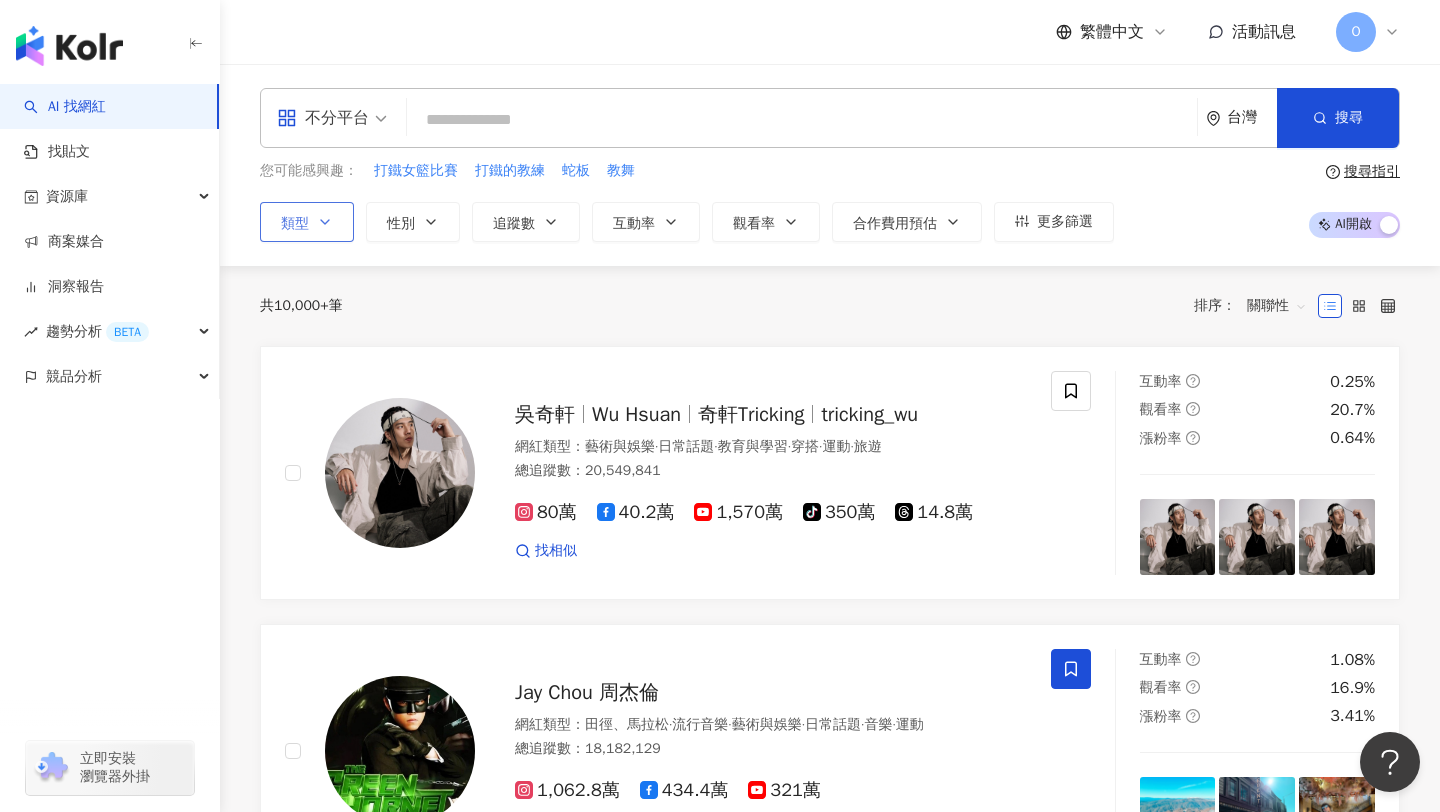 click on "類型" at bounding box center (307, 222) 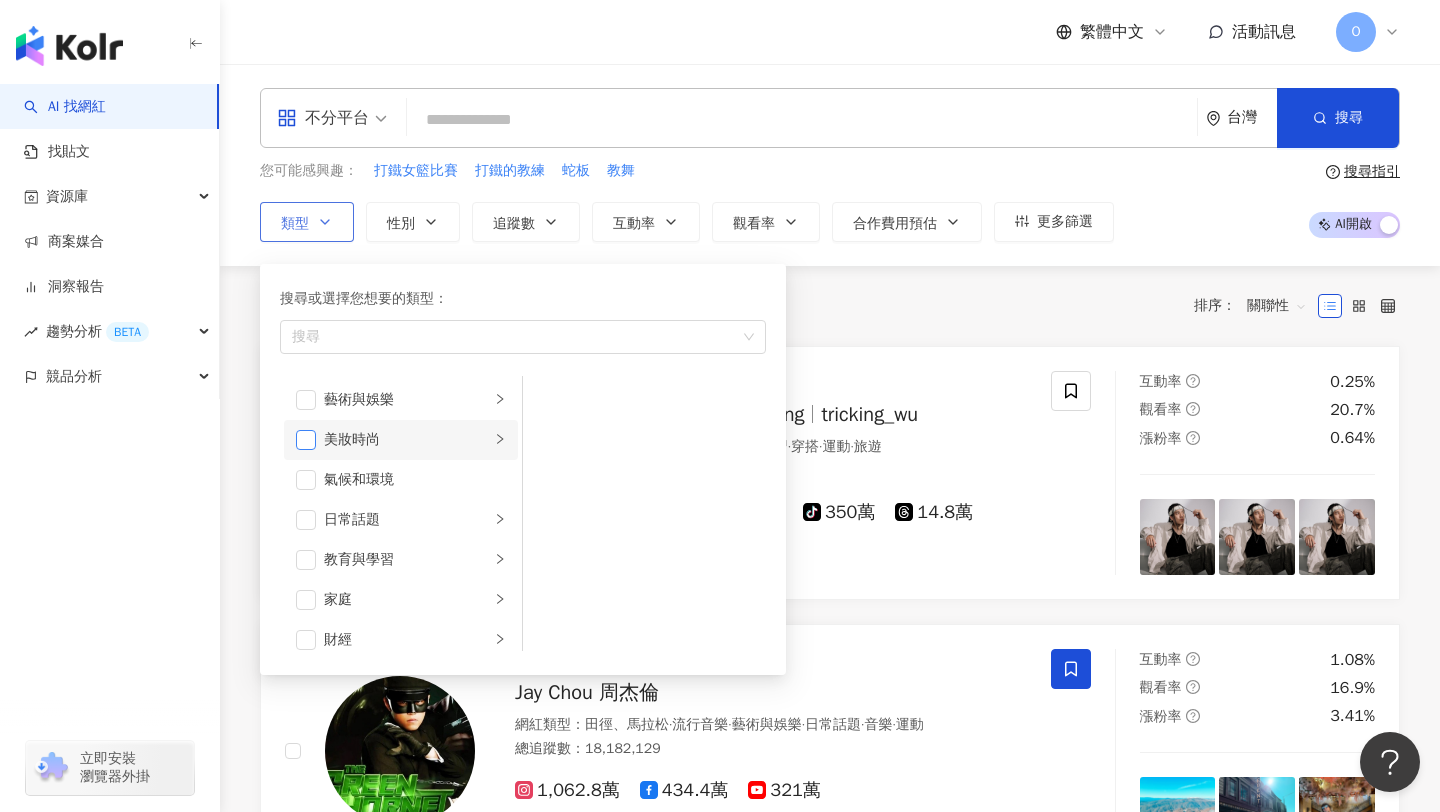 click at bounding box center [306, 440] 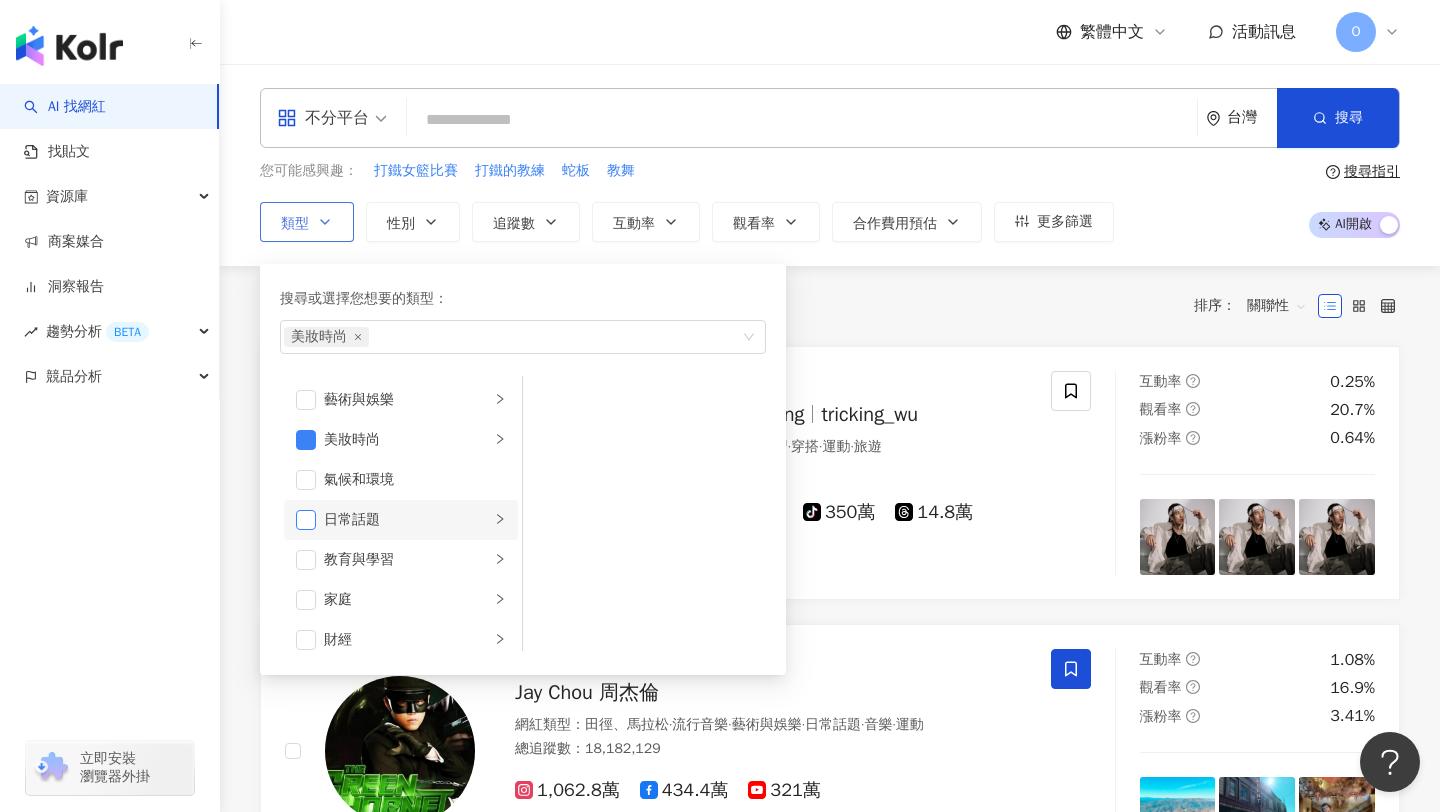 click at bounding box center (306, 520) 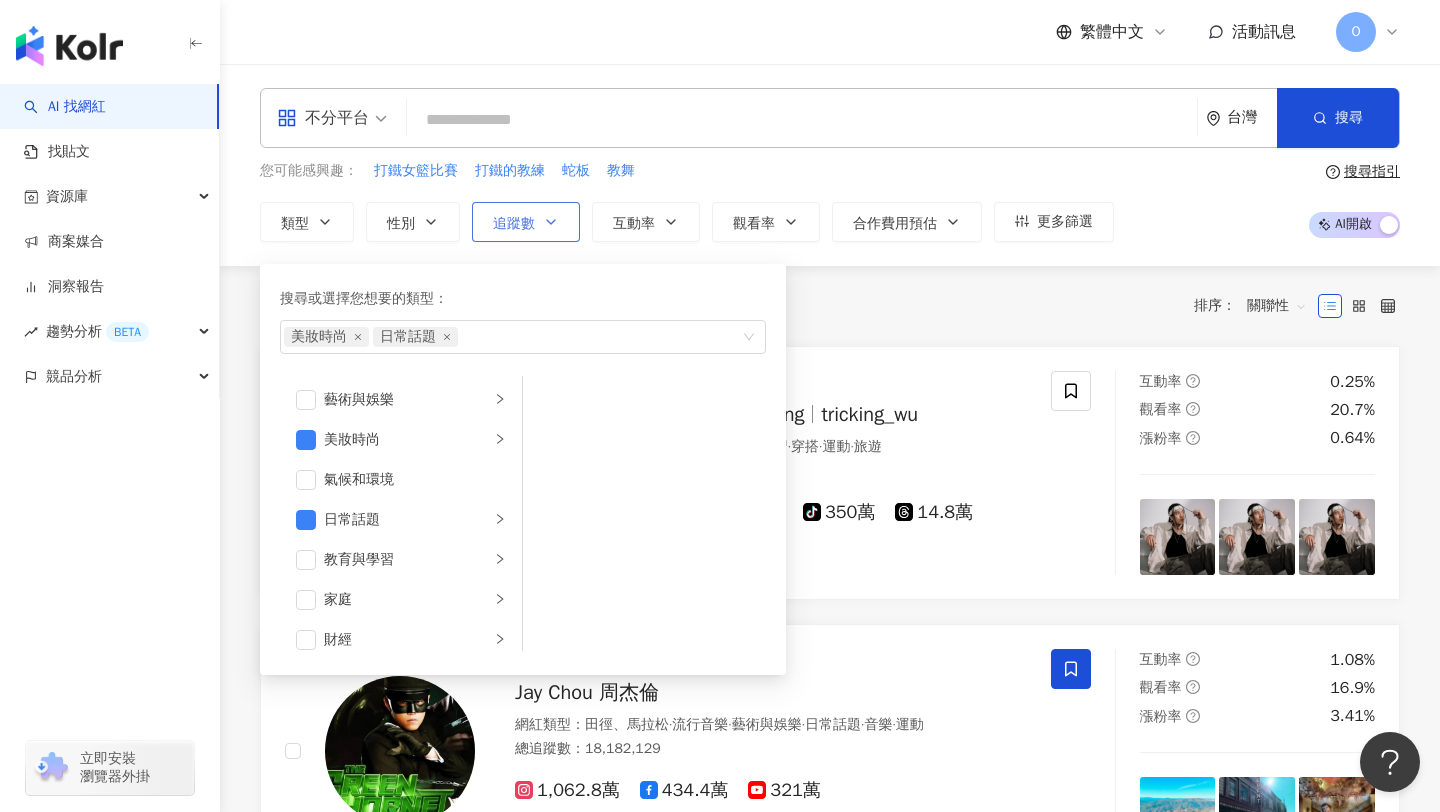 click 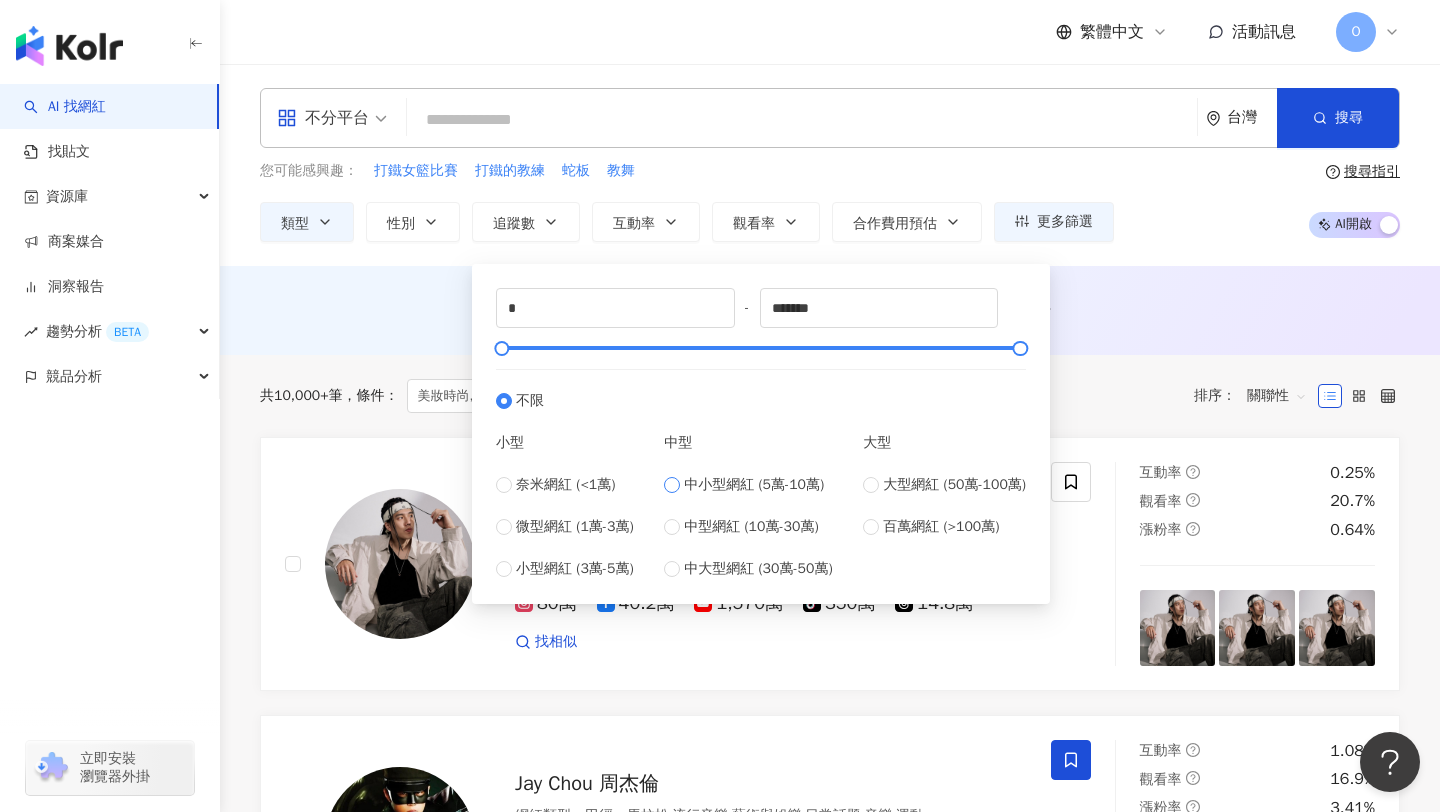 click on "中小型網紅 (5萬-10萬)" at bounding box center [754, 485] 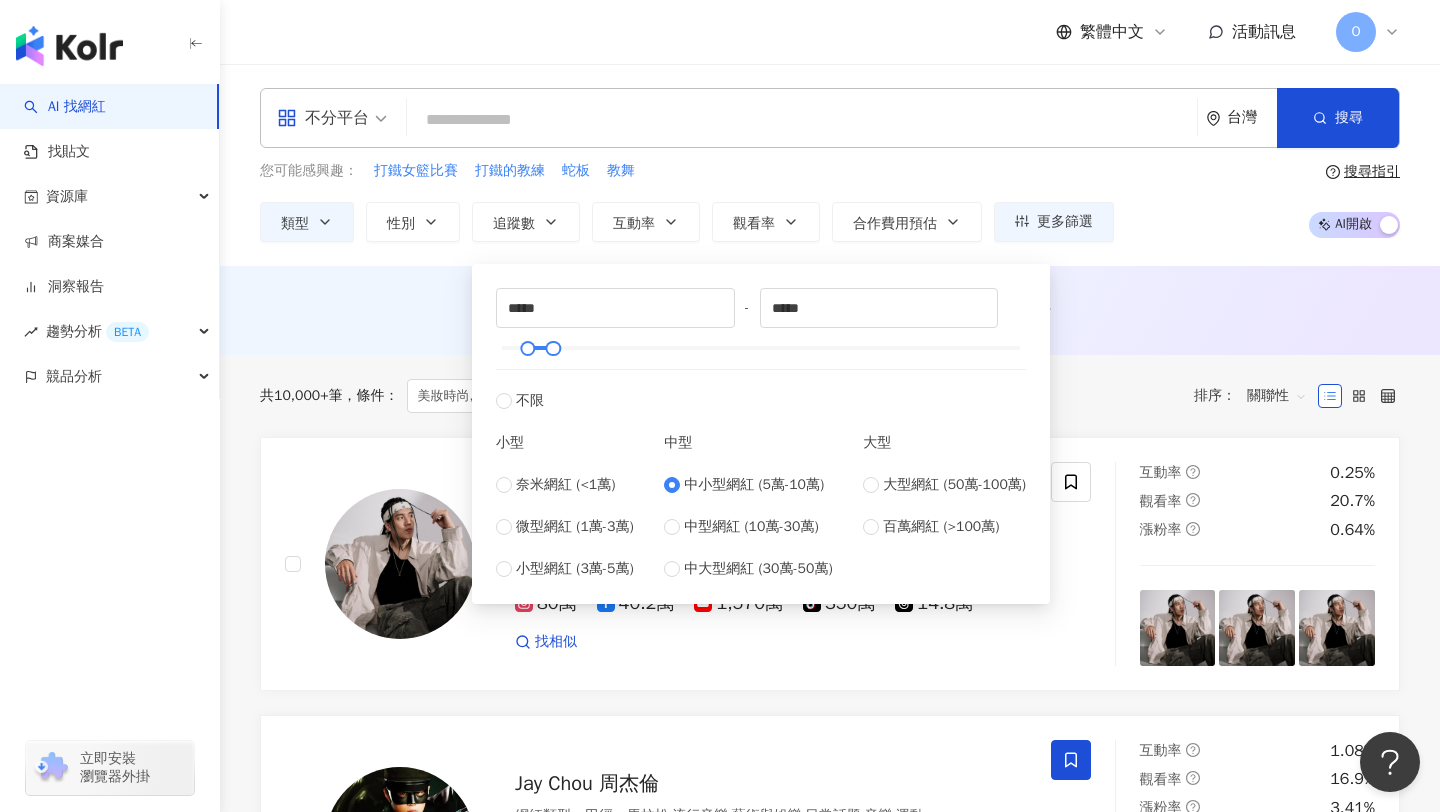click on "您可能感興趣： 打鐵女籃比賽  打鐵的教練  蛇板  教舞" at bounding box center [687, 171] 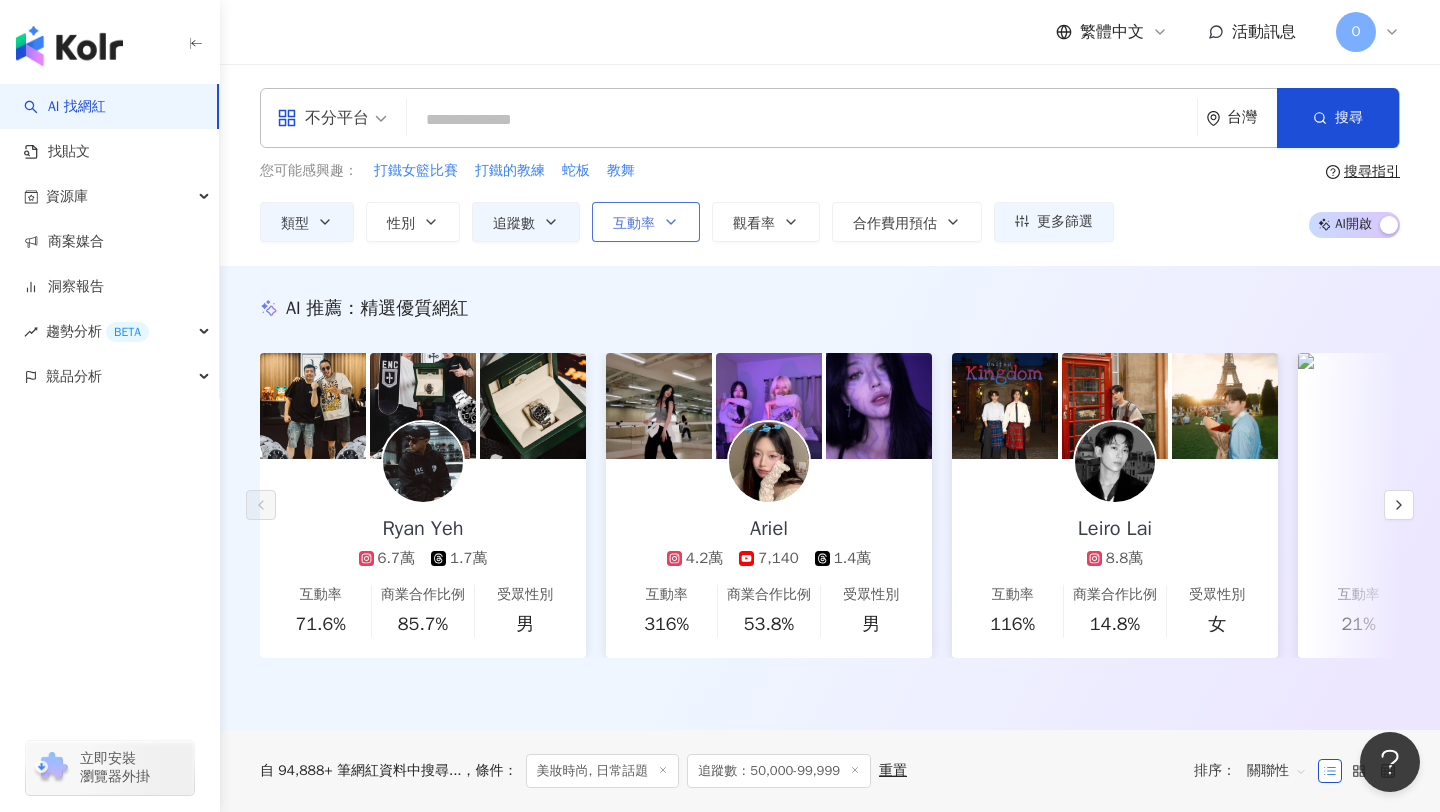 click on "互動率" at bounding box center (646, 222) 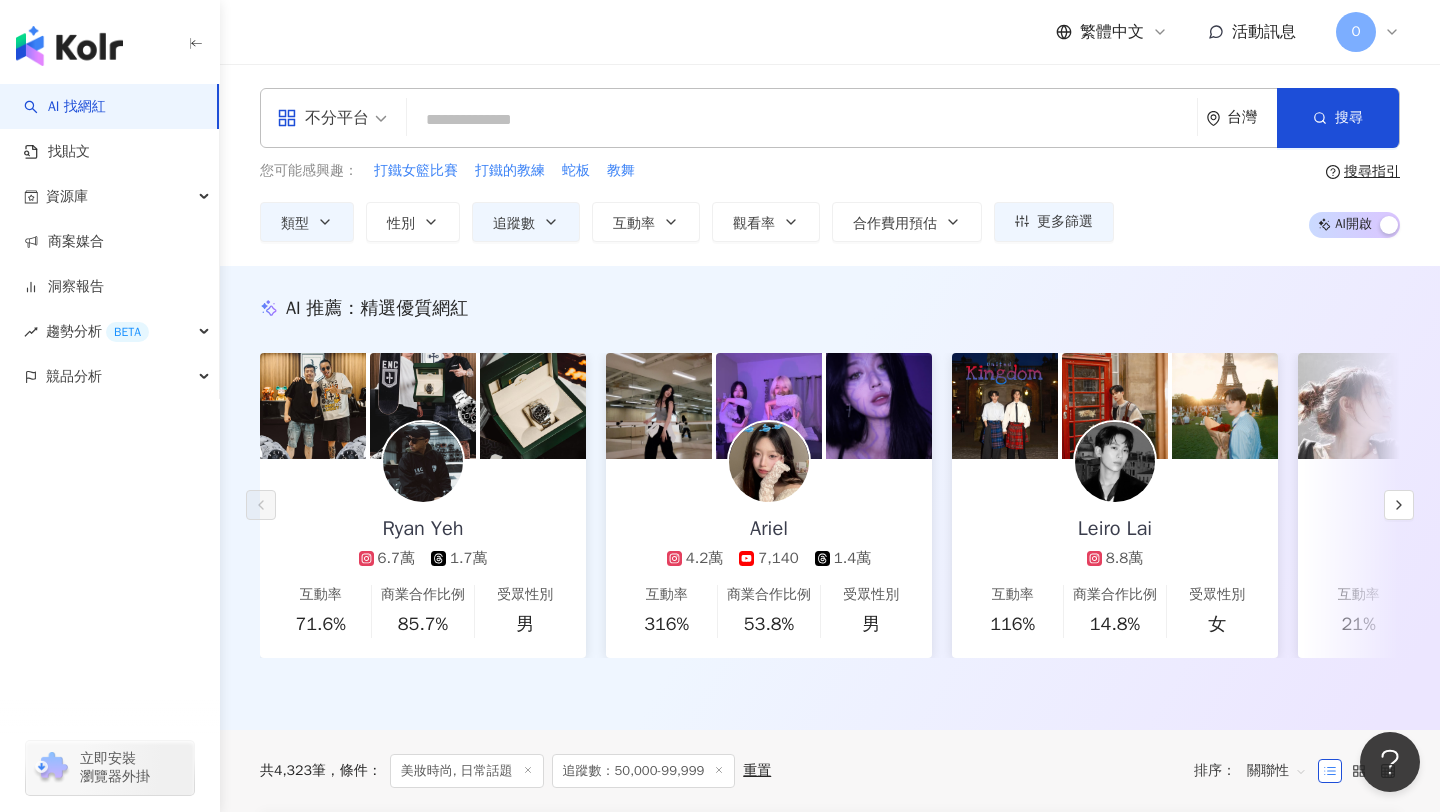 click on "您可能感興趣： 打鐵女籃比賽  打鐵的教練  蛇板  教舞" at bounding box center [687, 171] 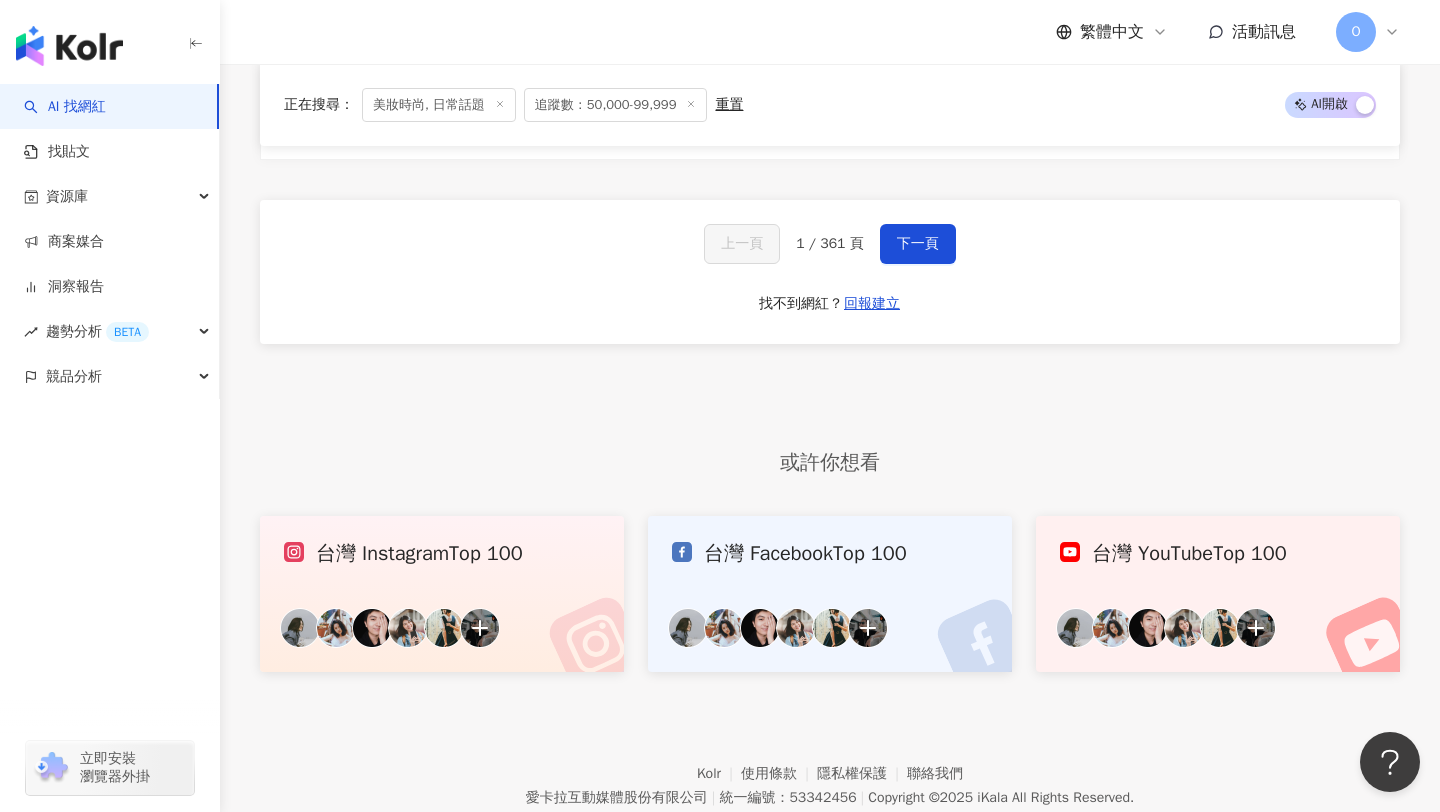 scroll, scrollTop: 3967, scrollLeft: 0, axis: vertical 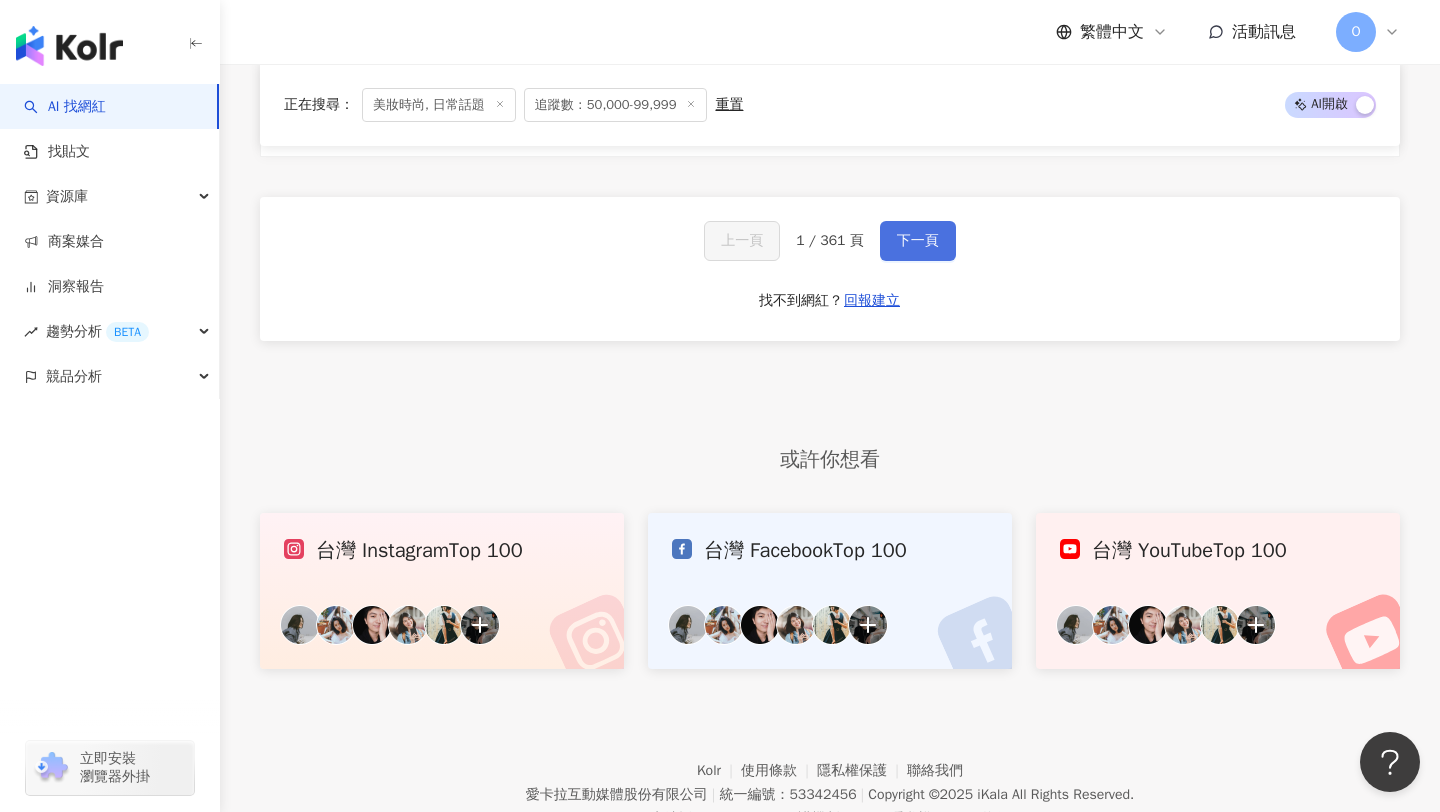 click on "下一頁" at bounding box center [918, 241] 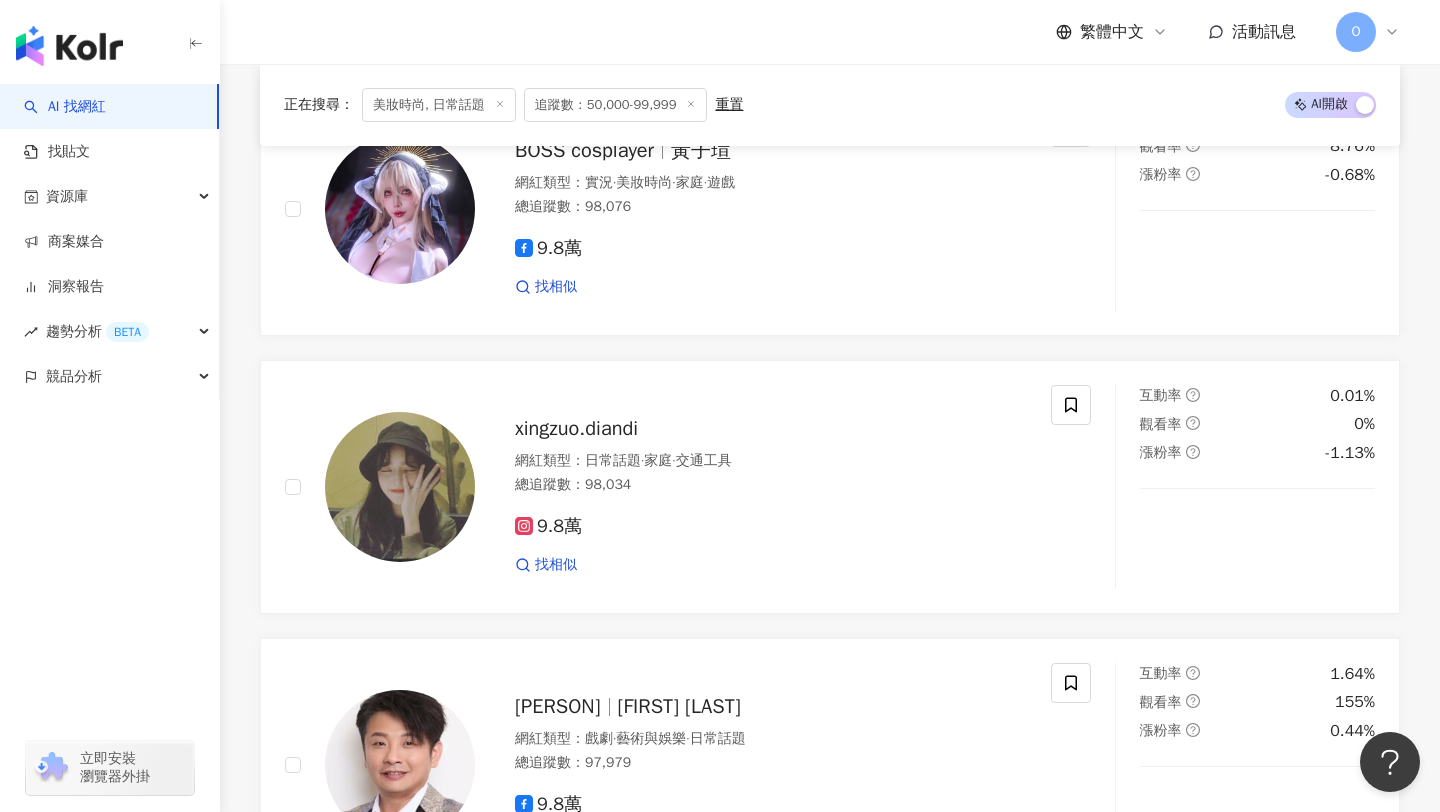 scroll, scrollTop: 3967, scrollLeft: 0, axis: vertical 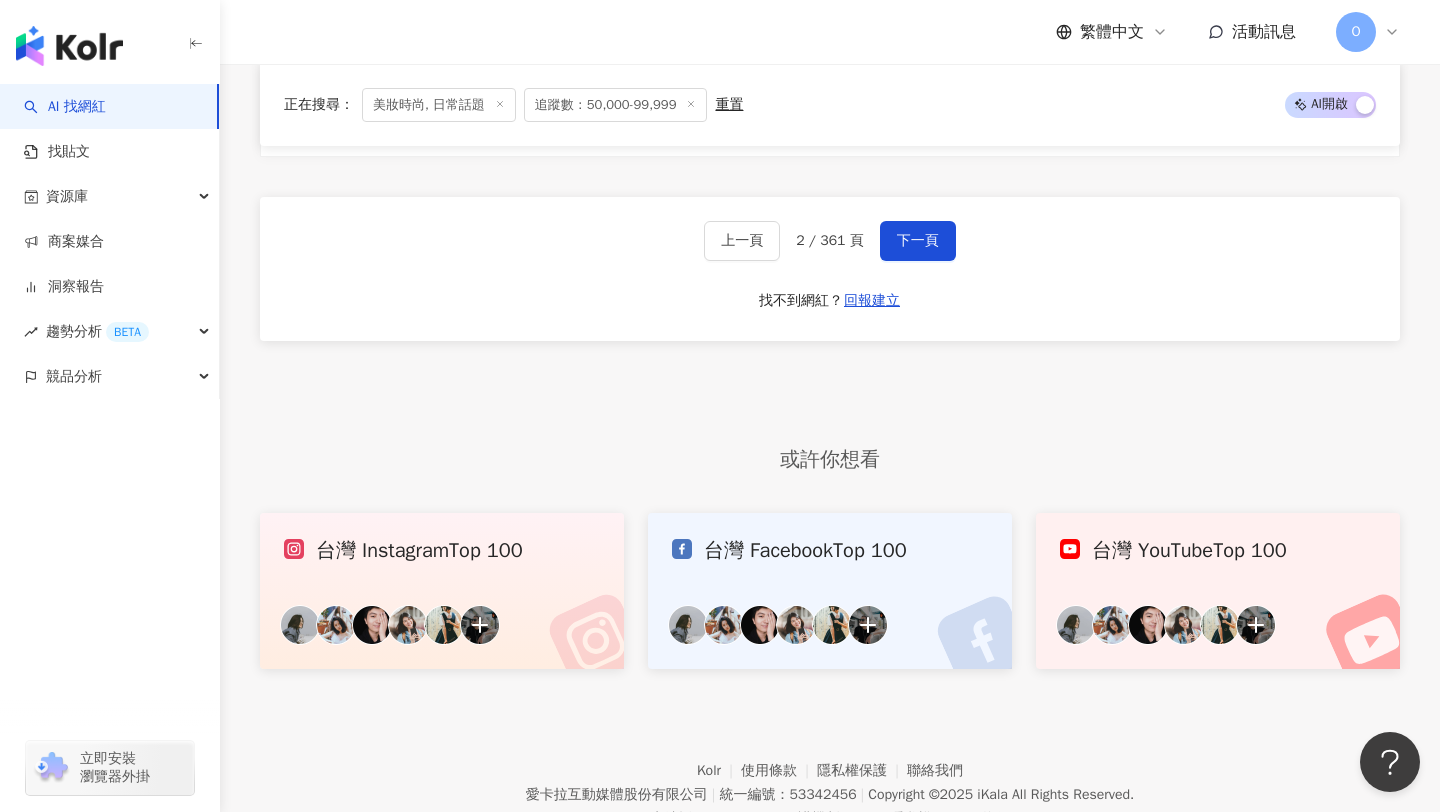 click on "台灣   Instagram  Top 100" at bounding box center (442, 551) 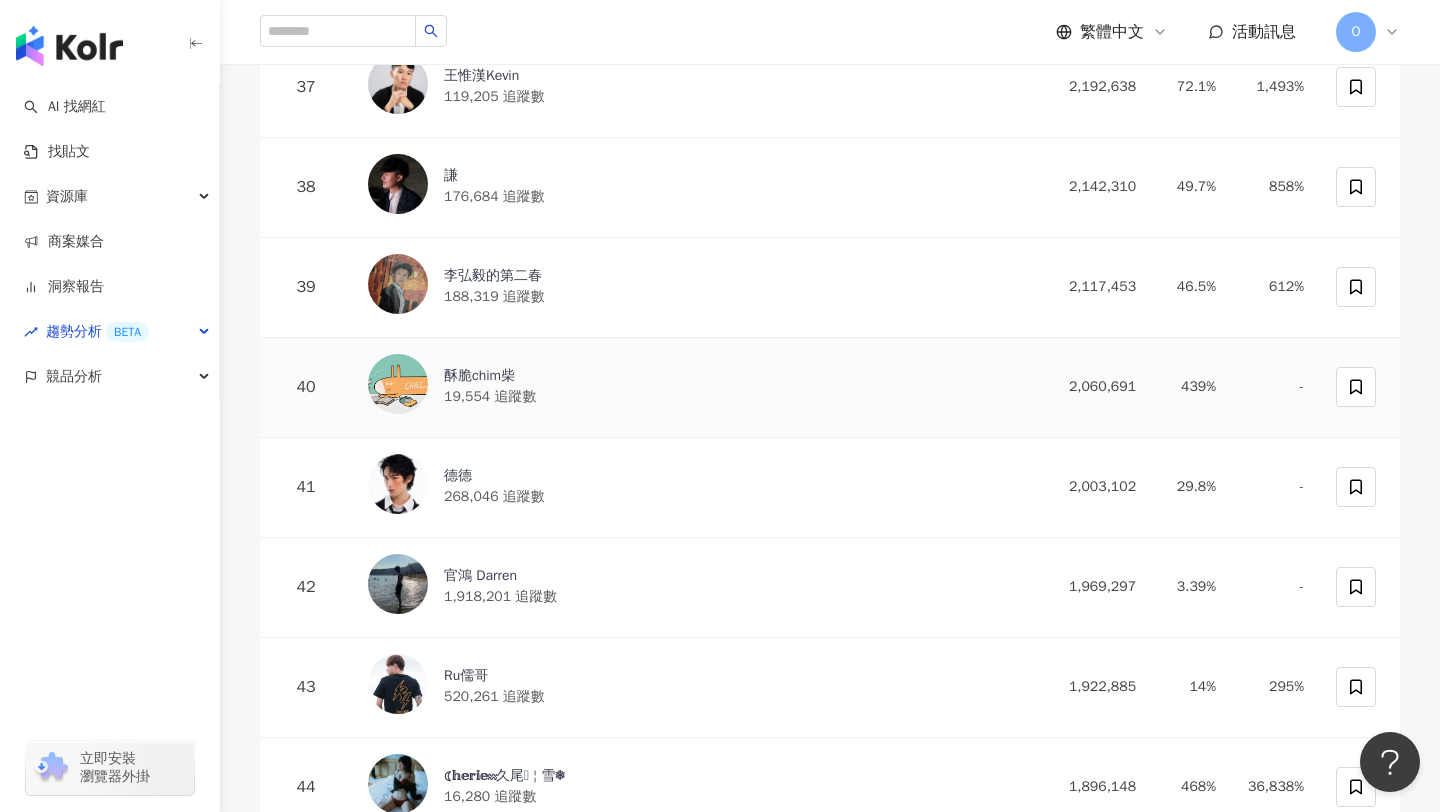 scroll, scrollTop: 3994, scrollLeft: 0, axis: vertical 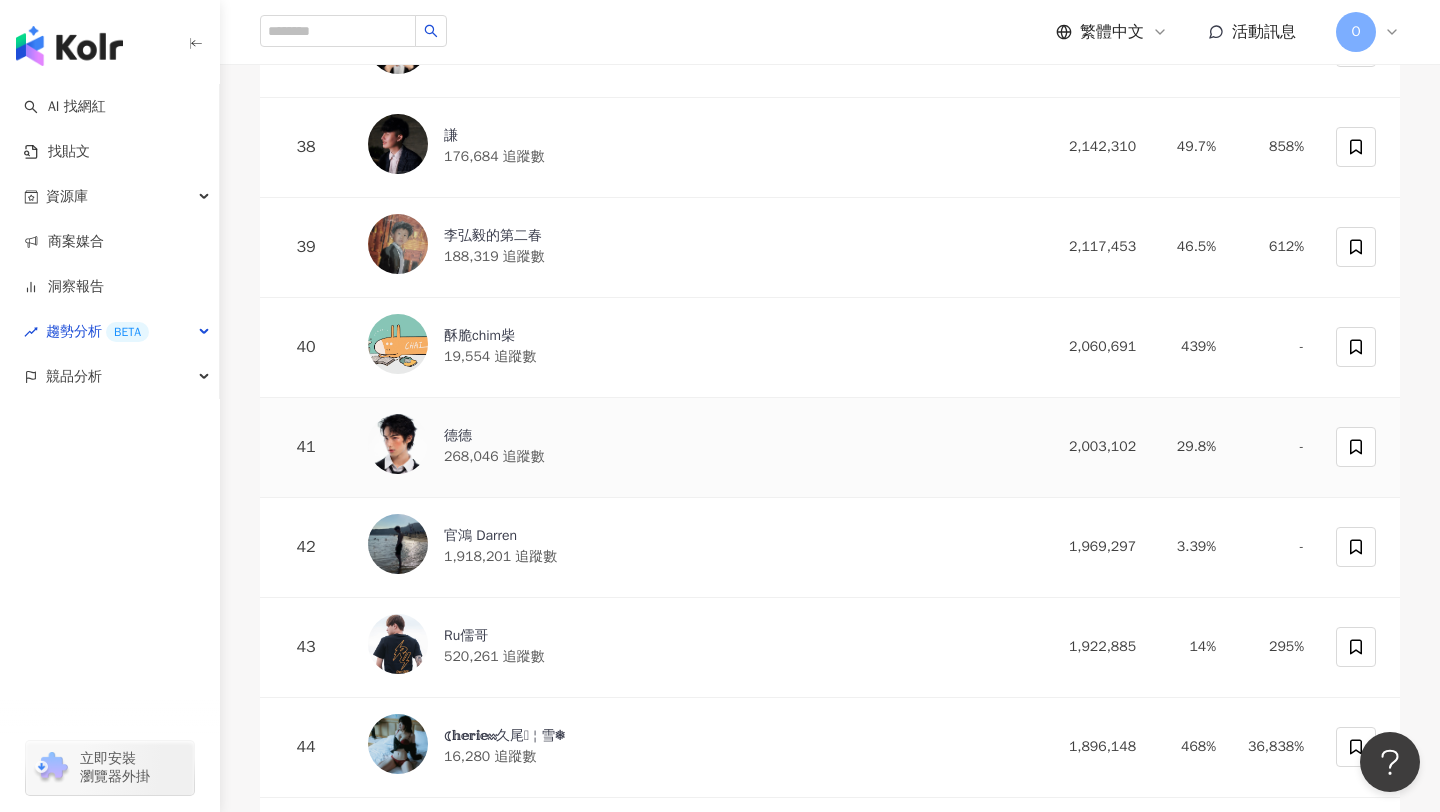 click on "德德 268,046   追蹤數" at bounding box center [692, 447] 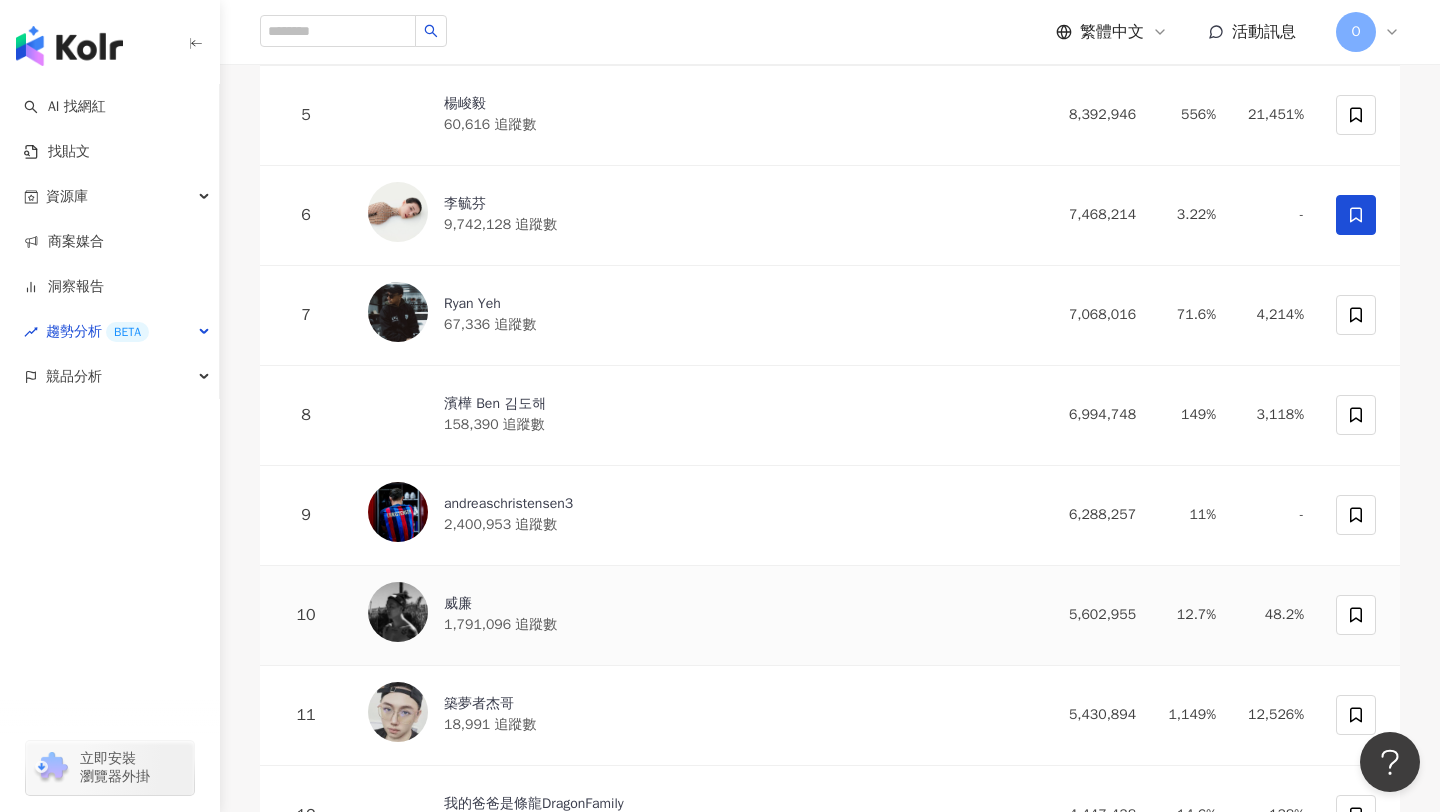 scroll, scrollTop: 0, scrollLeft: 0, axis: both 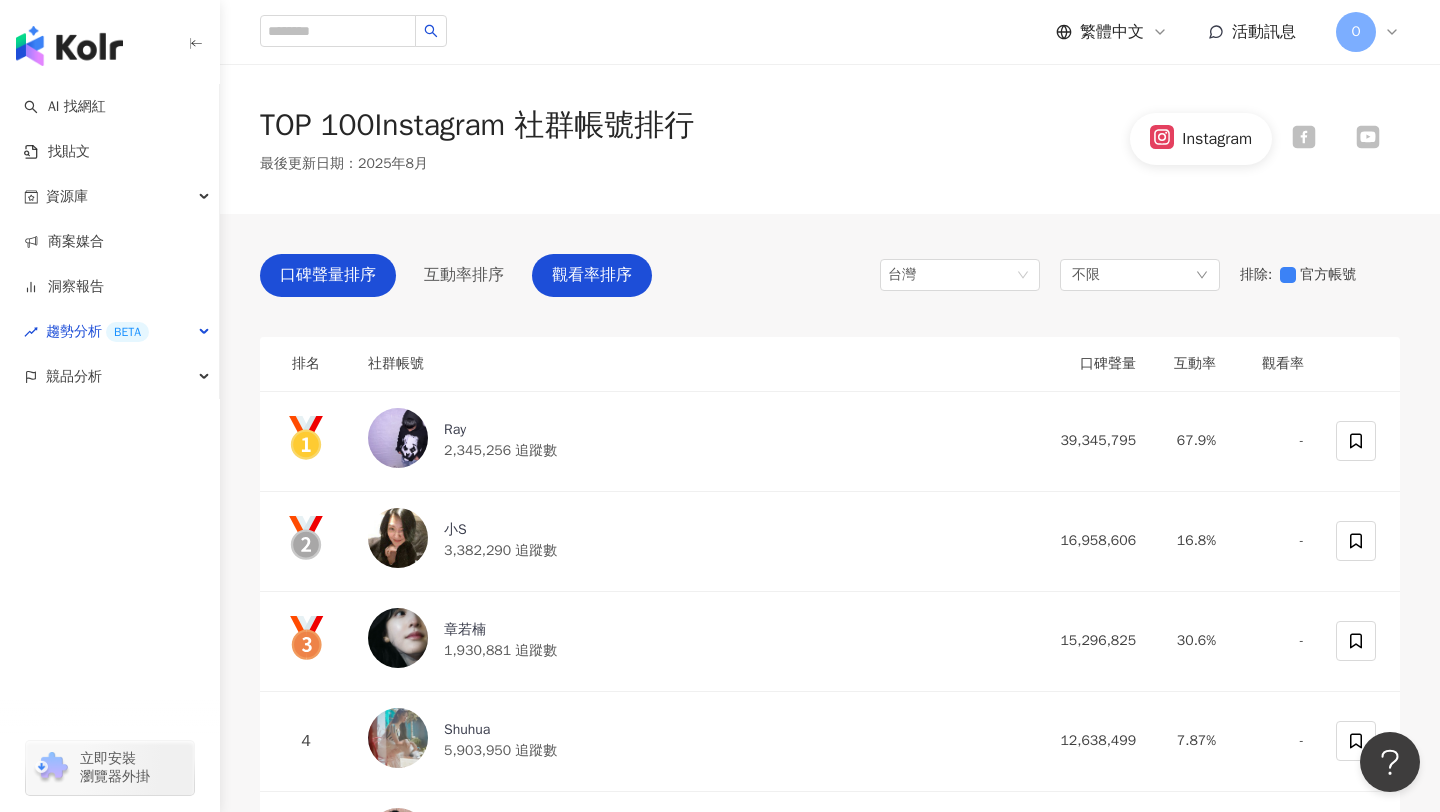 click on "觀看率排序" at bounding box center [592, 275] 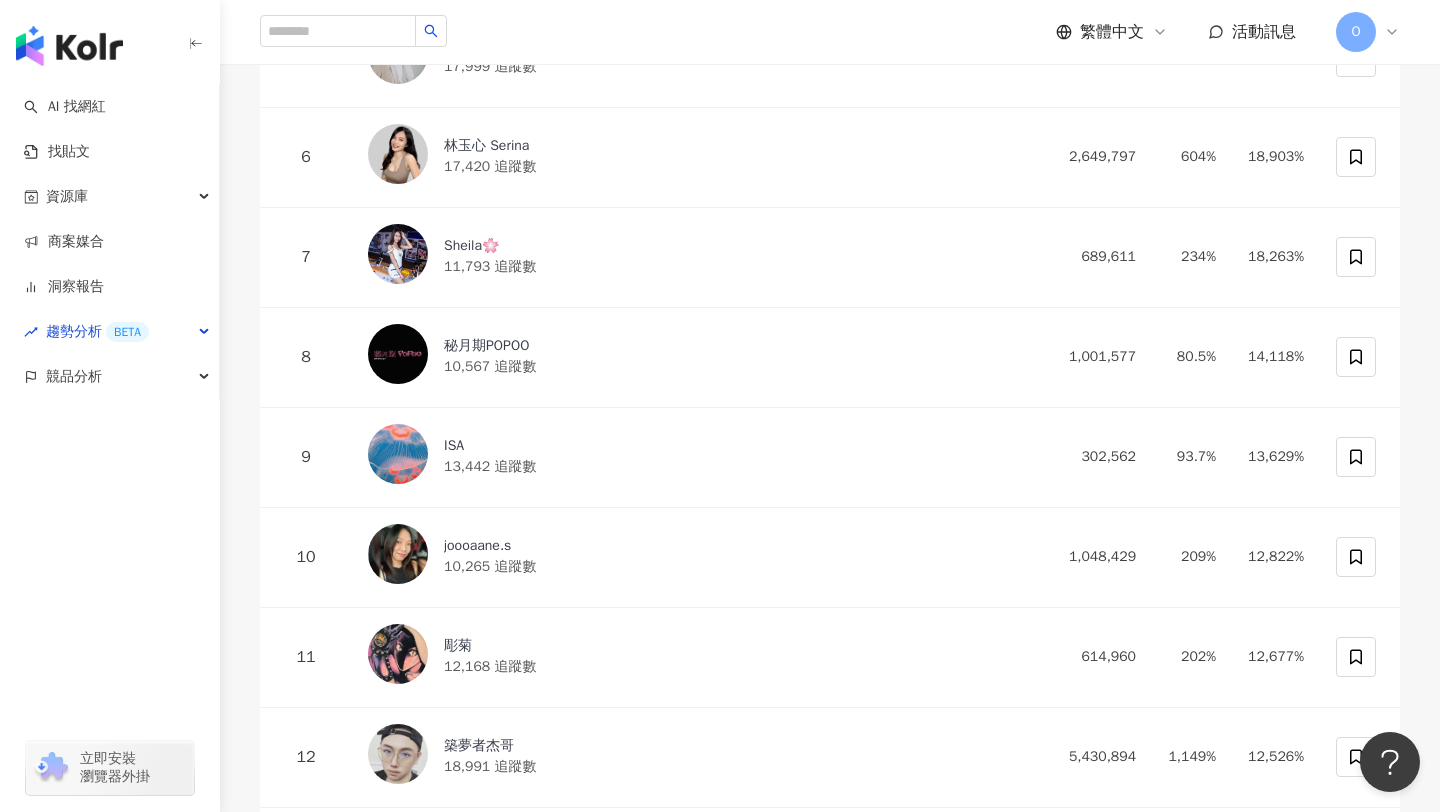 scroll, scrollTop: 0, scrollLeft: 0, axis: both 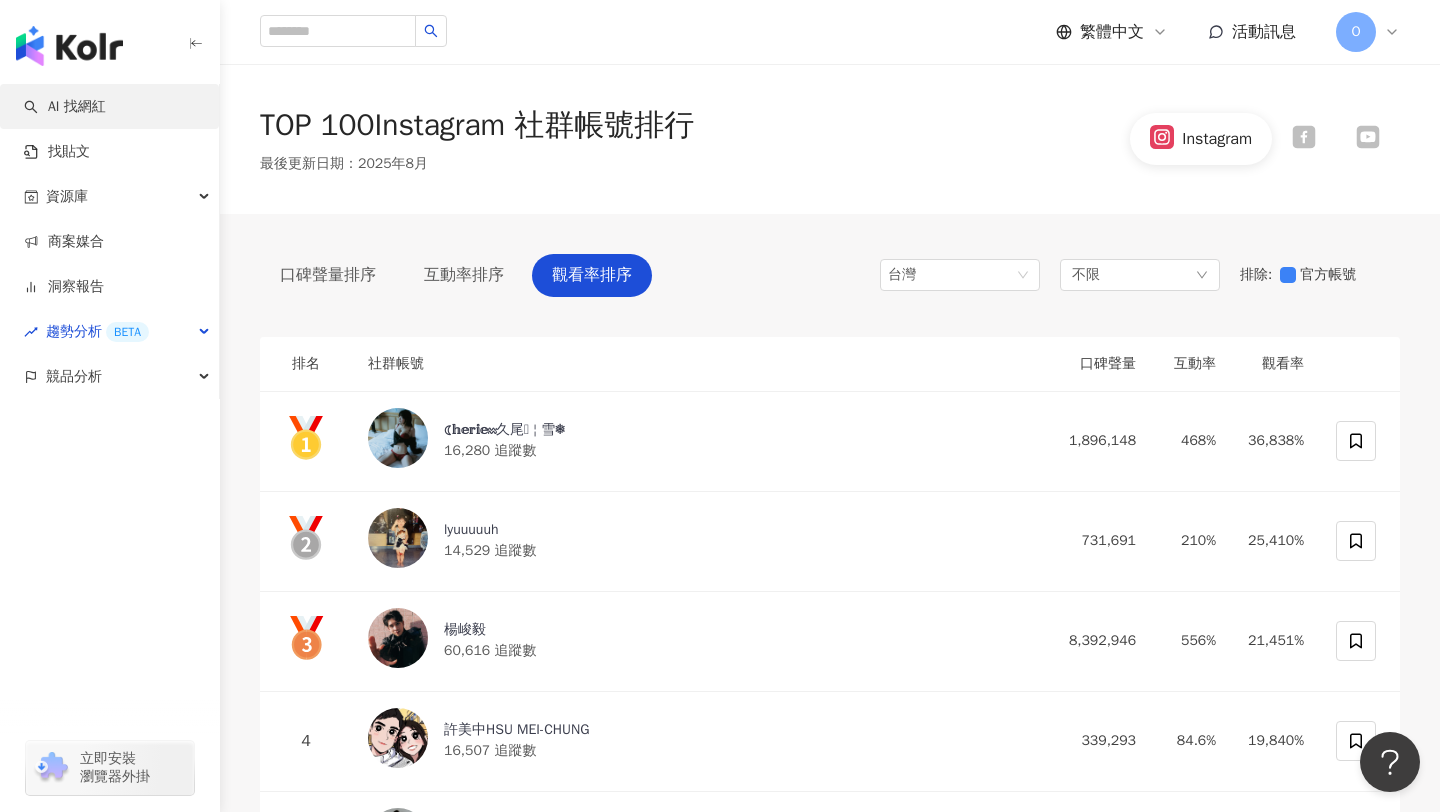 click on "AI 找網紅" at bounding box center (65, 107) 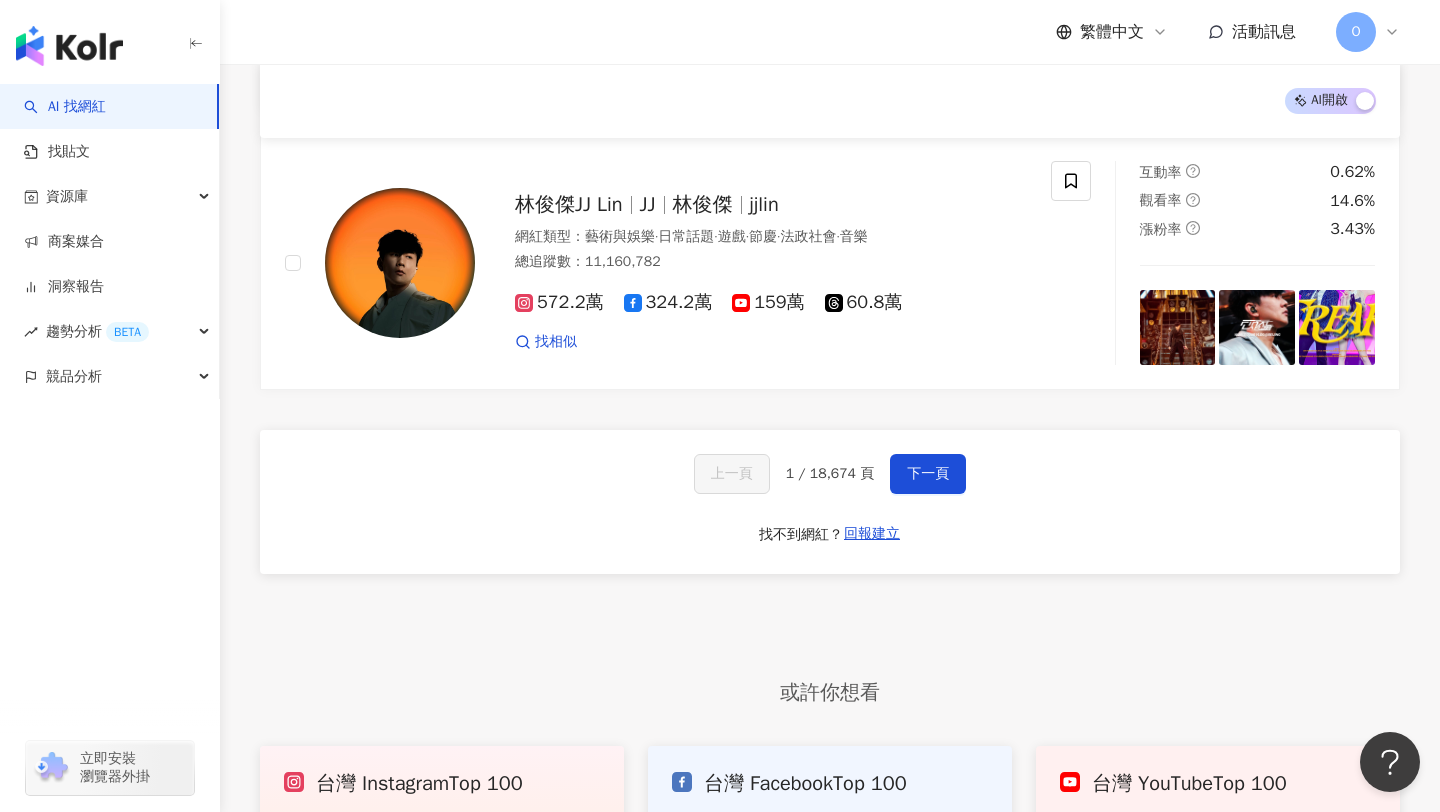 scroll, scrollTop: 3260, scrollLeft: 0, axis: vertical 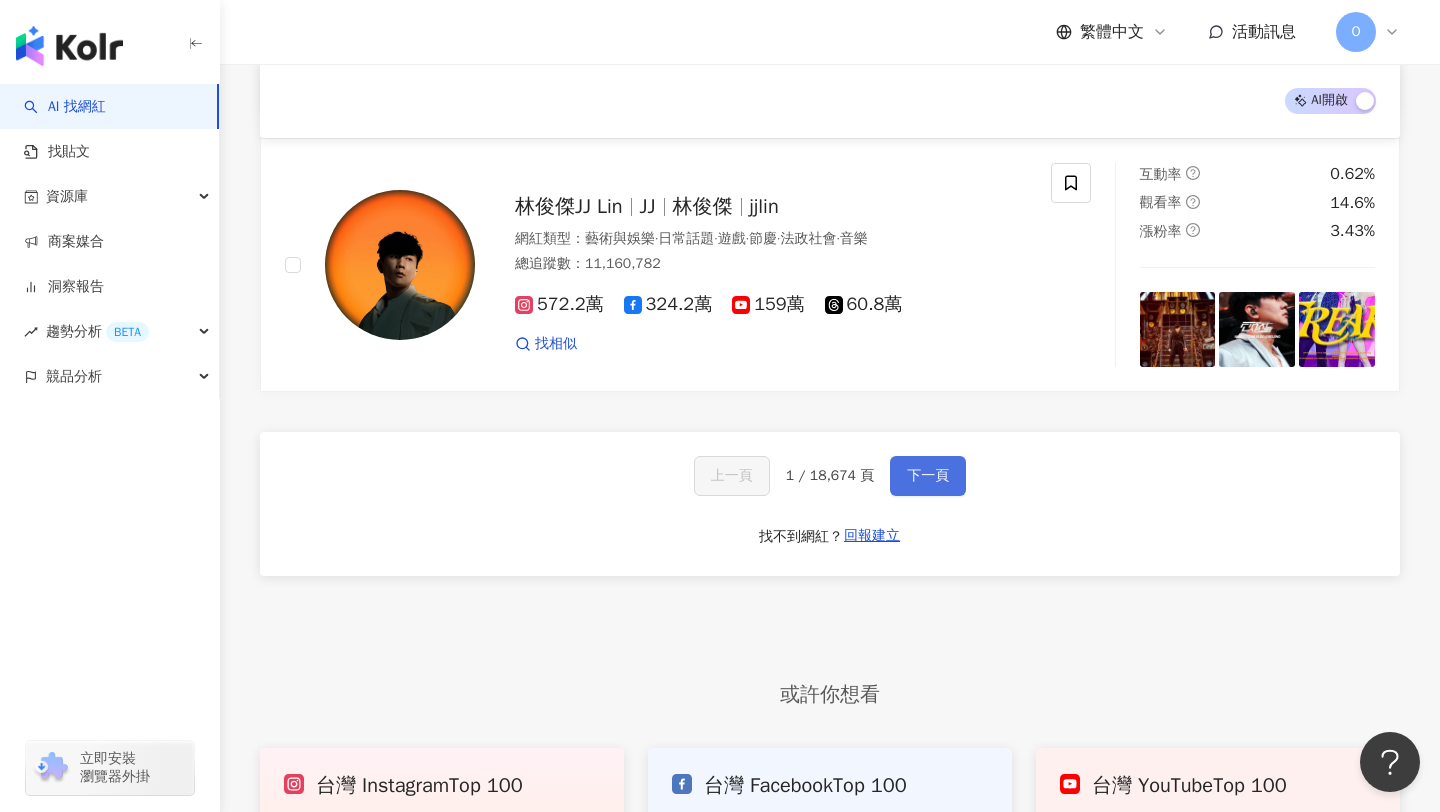 click on "下一頁" at bounding box center [928, 476] 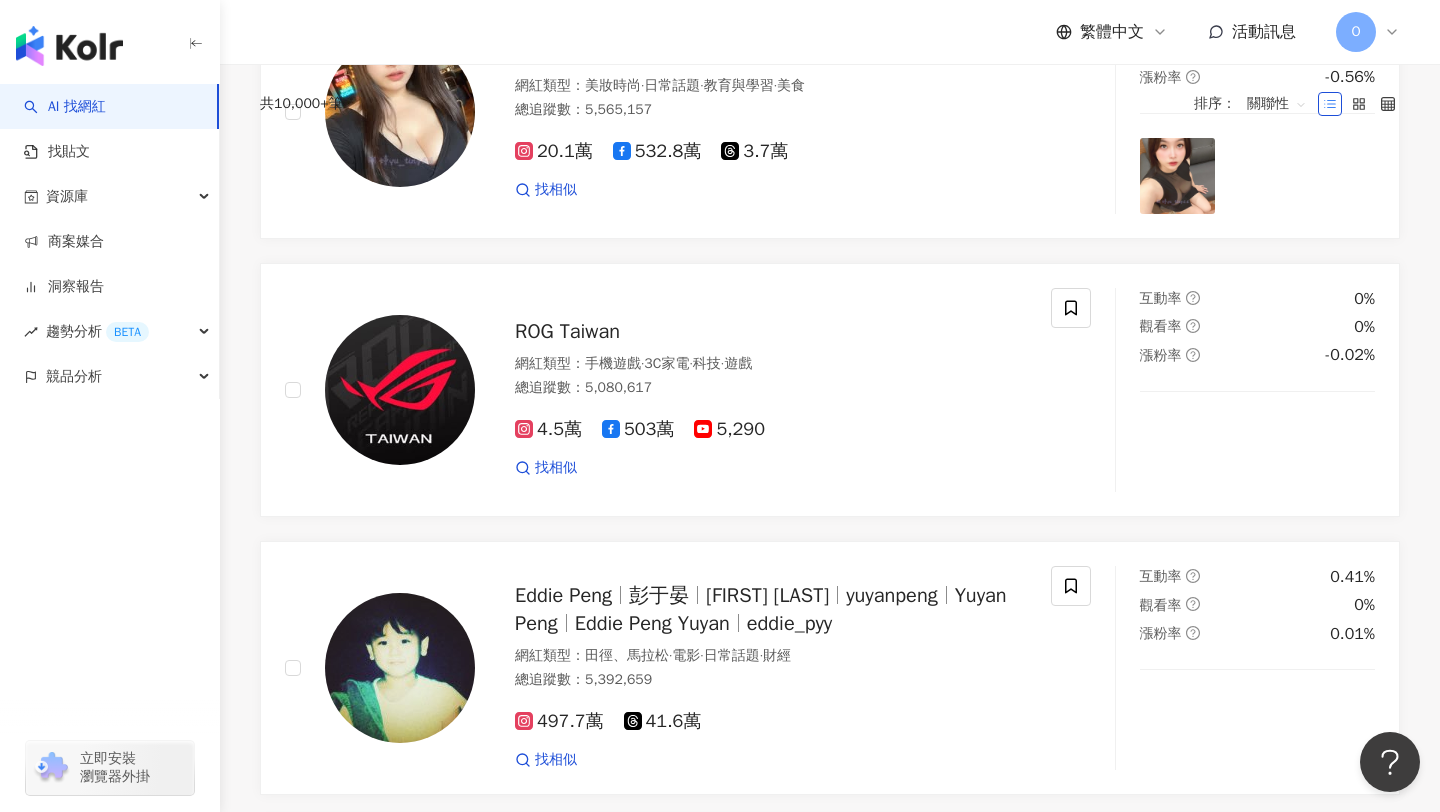 scroll, scrollTop: 0, scrollLeft: 0, axis: both 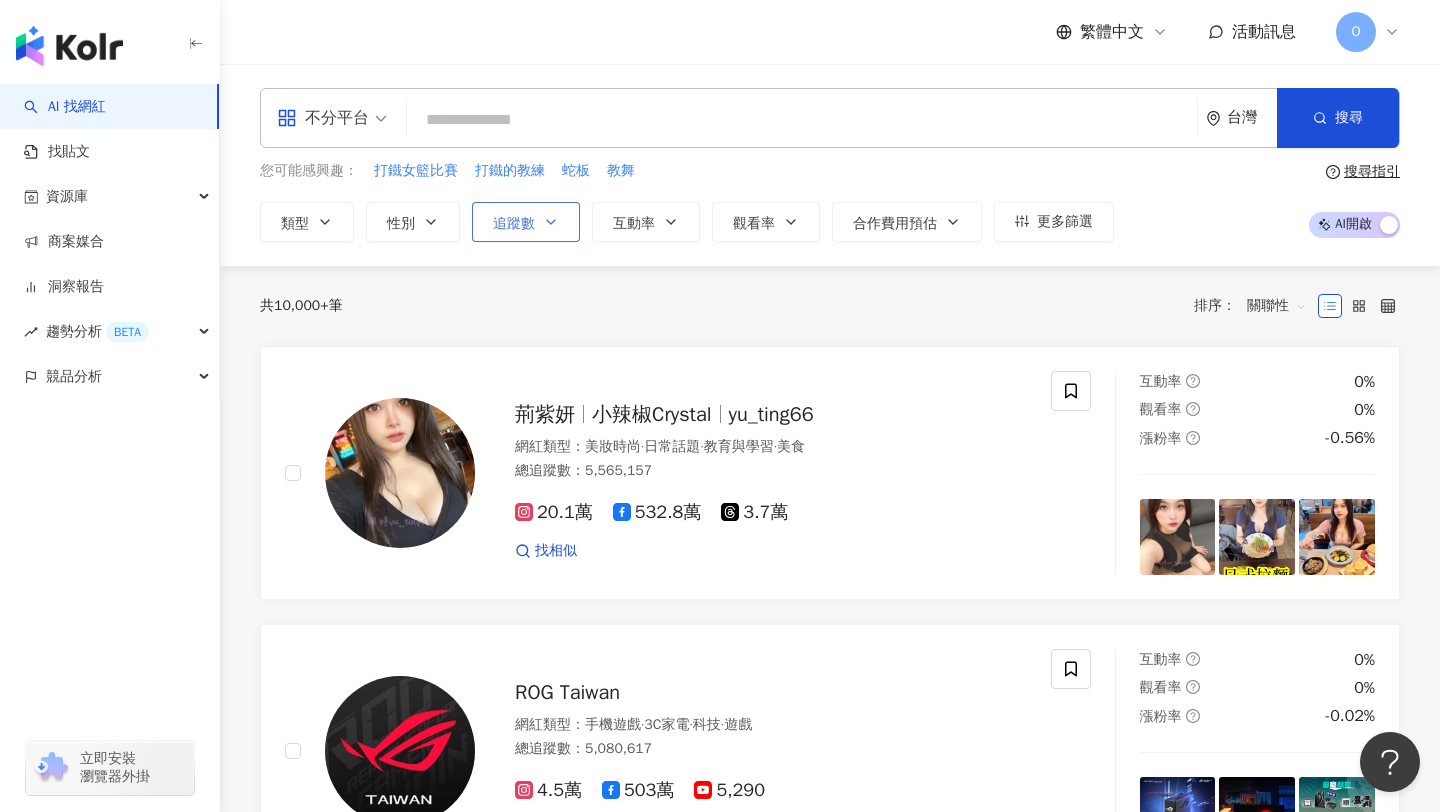 click on "追蹤數" at bounding box center [526, 222] 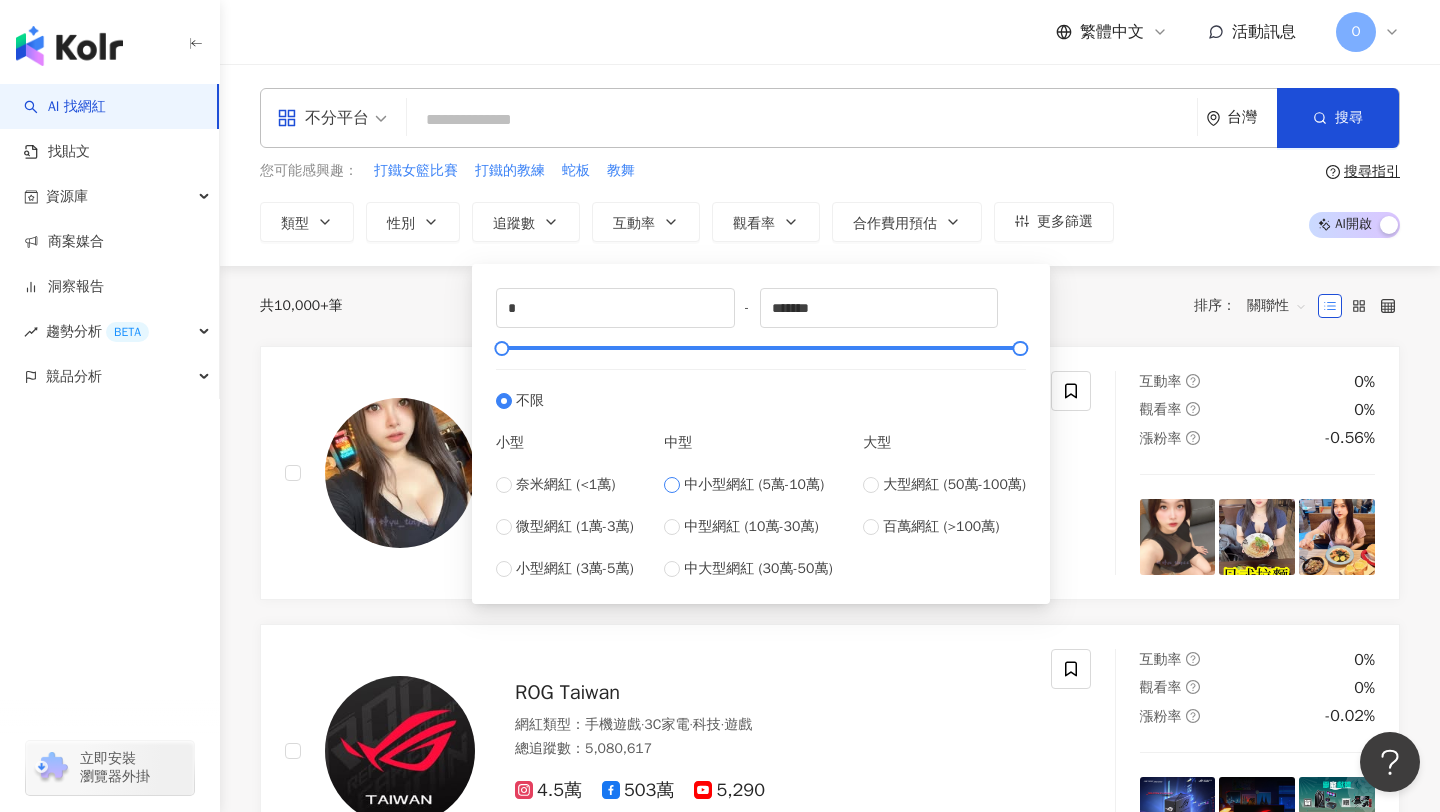 click on "中小型網紅 (5萬-10萬)" at bounding box center [754, 485] 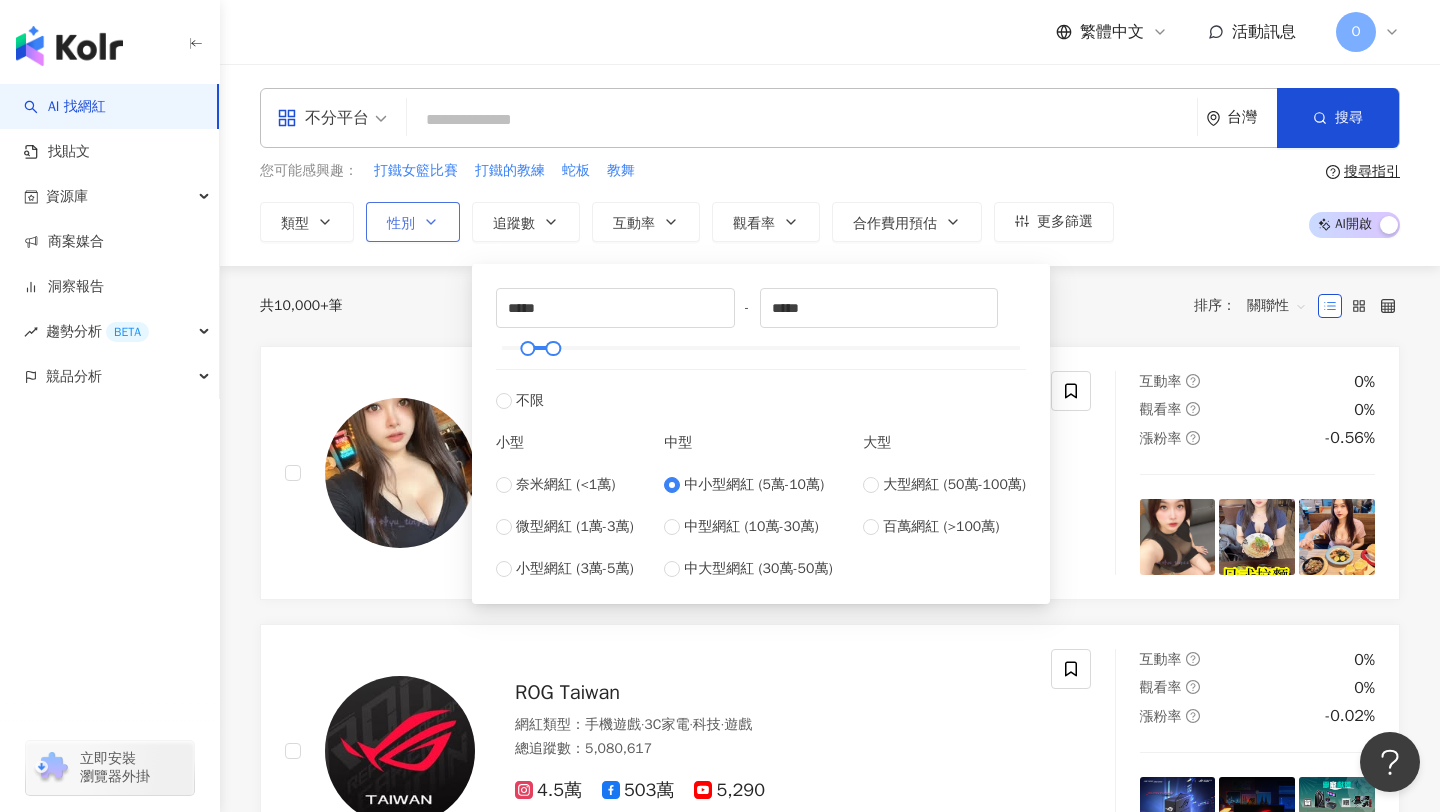 click on "性別" at bounding box center [413, 222] 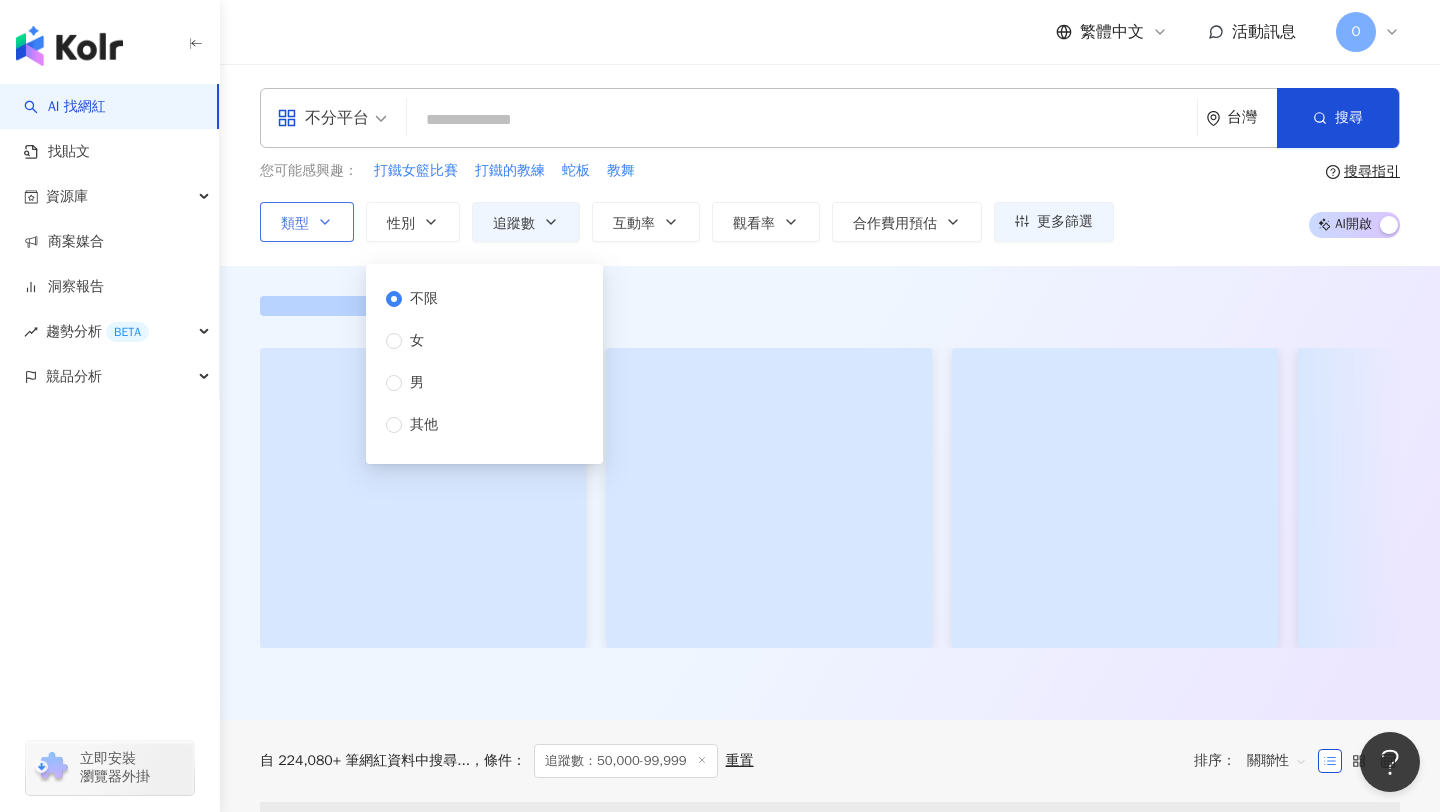 click 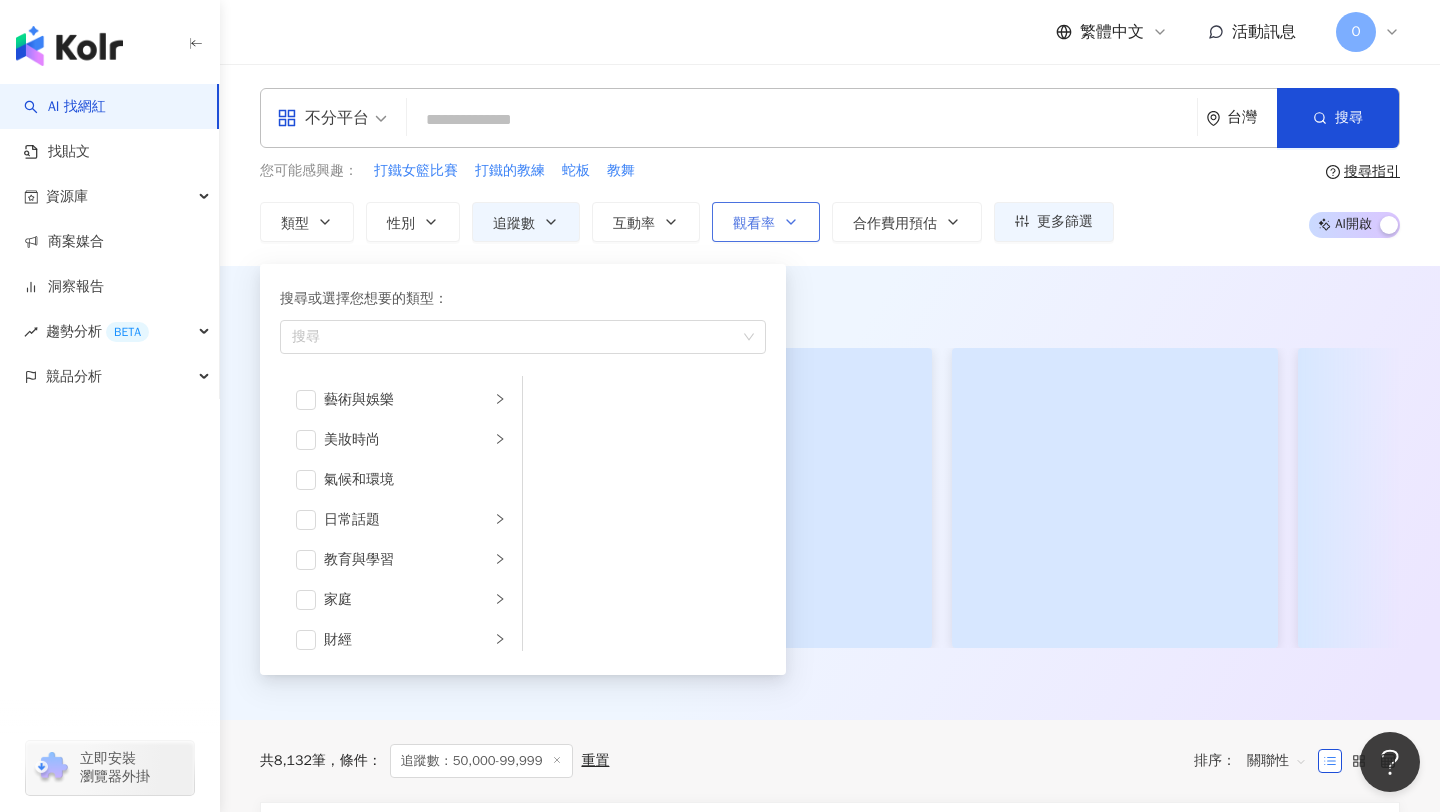 click on "觀看率" at bounding box center (766, 222) 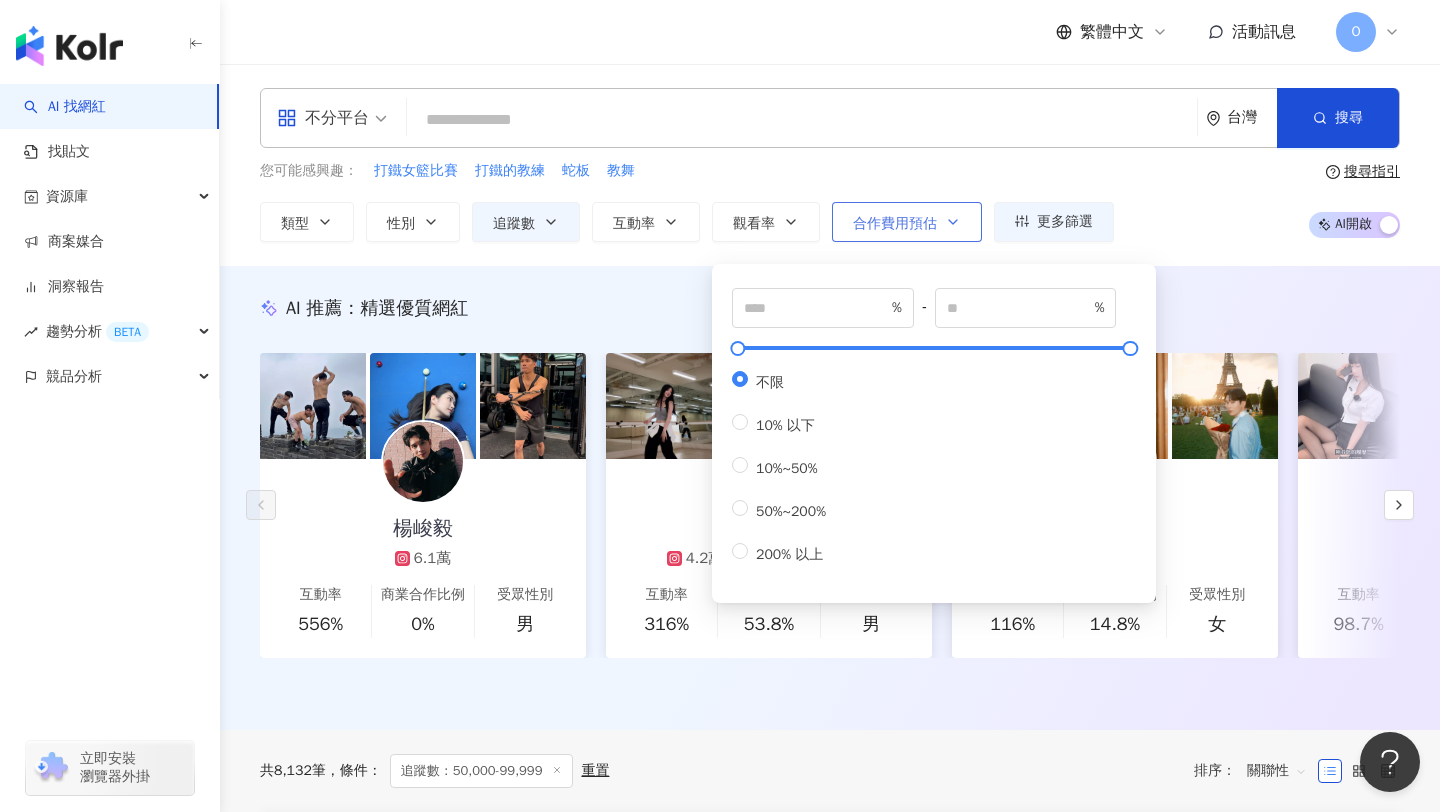 click on "合作費用預估" at bounding box center (895, 224) 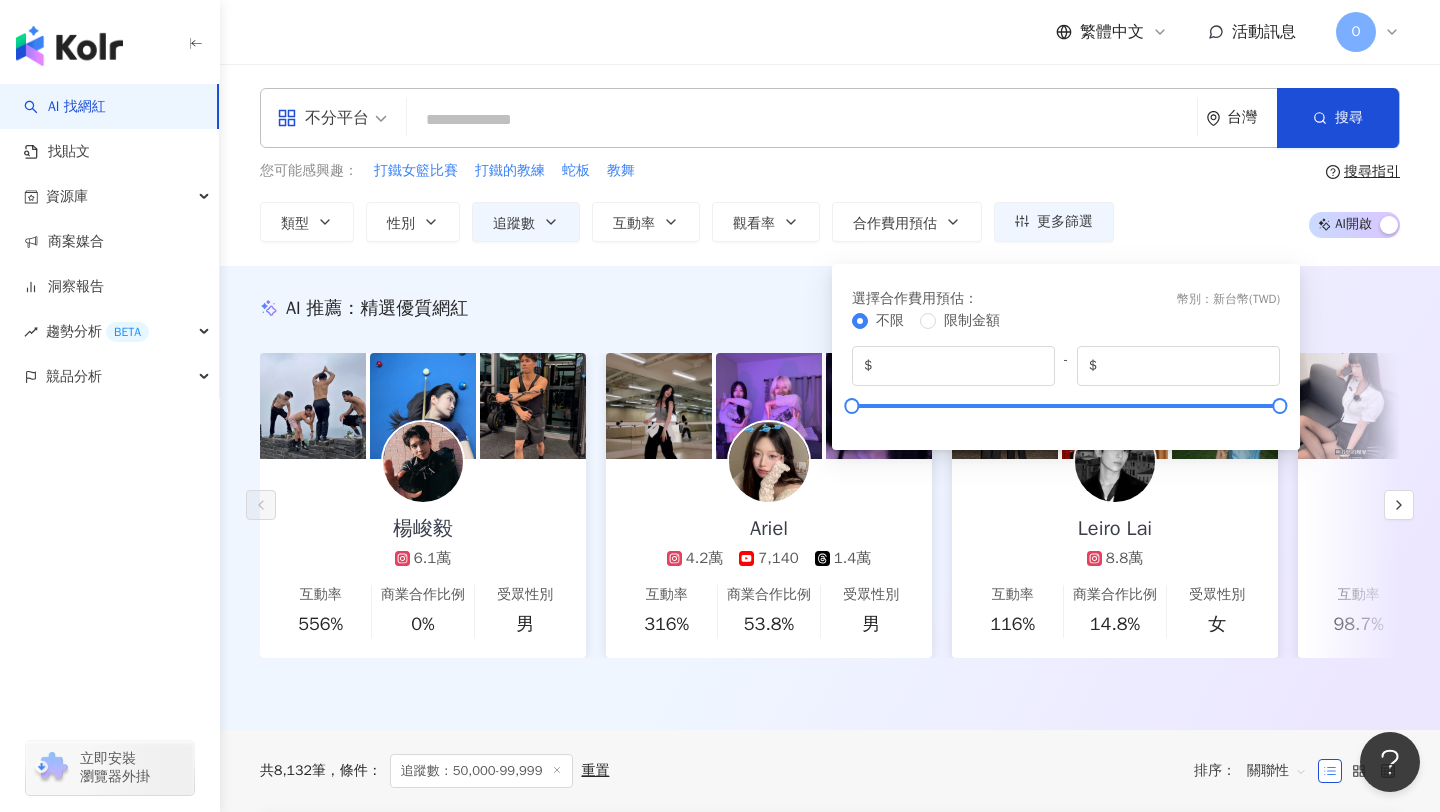 click on "您可能感興趣： 打鐵女籃比賽  打鐵的教練  蛇板  教舞  類型 性別 追蹤數 互動率 觀看率 合作費用預估  更多篩選 *****  -  ***** 不限 小型 奈米網紅 (<1萬) 微型網紅 (1萬-3萬) 小型網紅 (3萬-5萬) 中型 中小型網紅 (5萬-10萬) 中型網紅 (10萬-30萬) 中大型網紅 (30萬-50萬) 大型 大型網紅 (50萬-100萬) 百萬網紅 (>100萬) 不限 女 男 其他 %  -  % 不限 10% 以下 10%~50% 50%~200% 200% 以上 選擇合作費用預估  ： 幣別 ： 新台幣 ( TWD ) 不限 限制金額 $ *  -  $ ******* 搜尋指引 AI  開啟 AI  關閉" at bounding box center (830, 201) 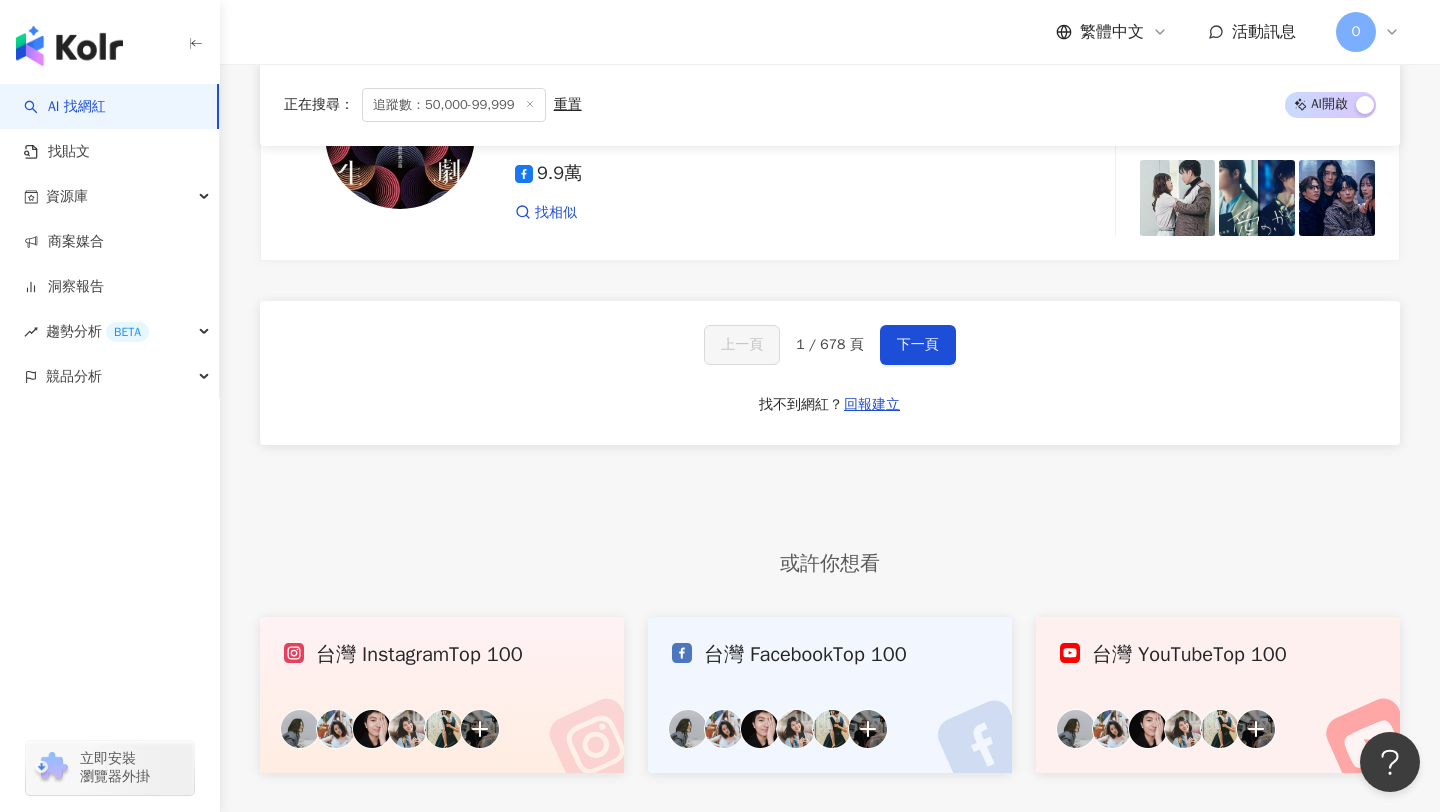 scroll, scrollTop: 4045, scrollLeft: 0, axis: vertical 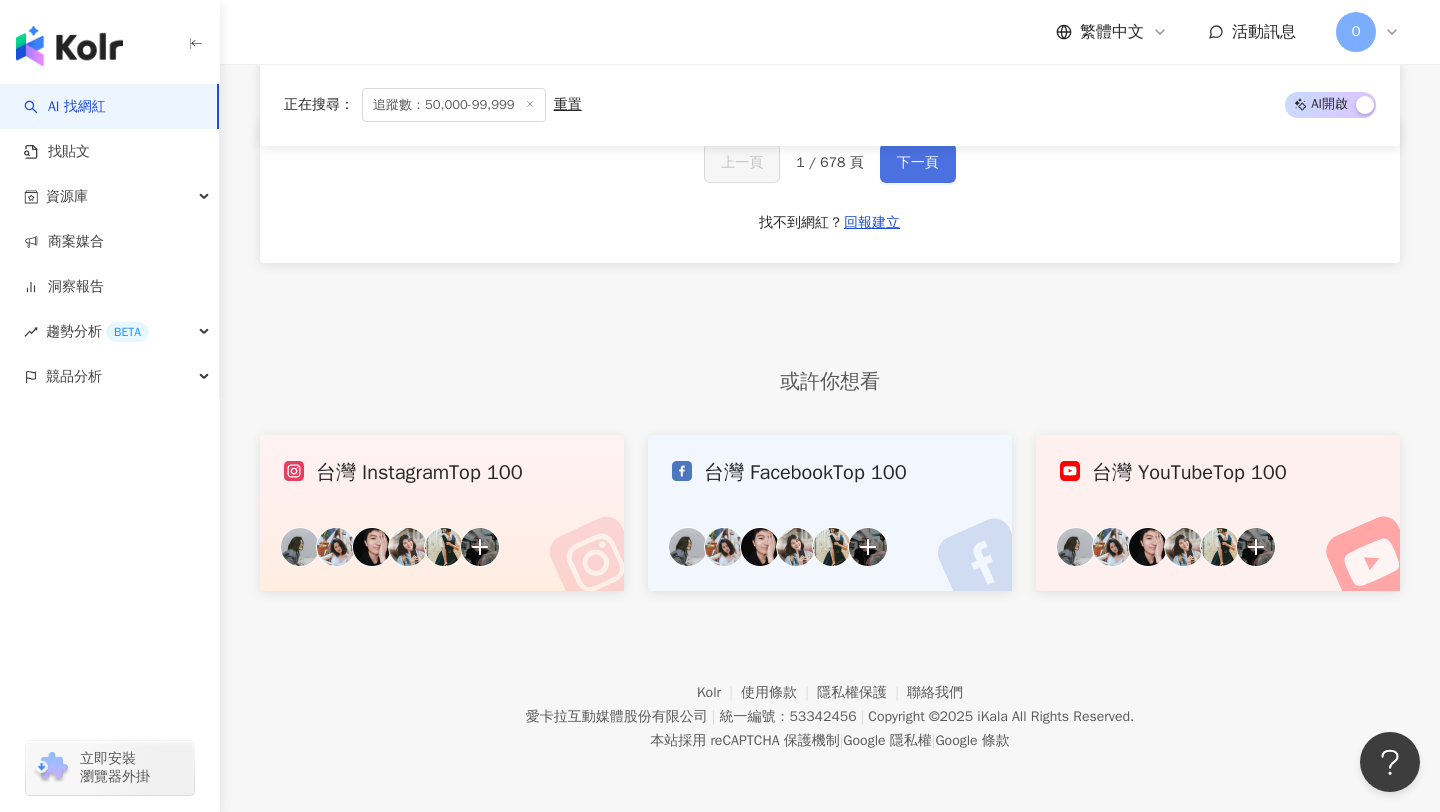 click on "下一頁" at bounding box center [918, 163] 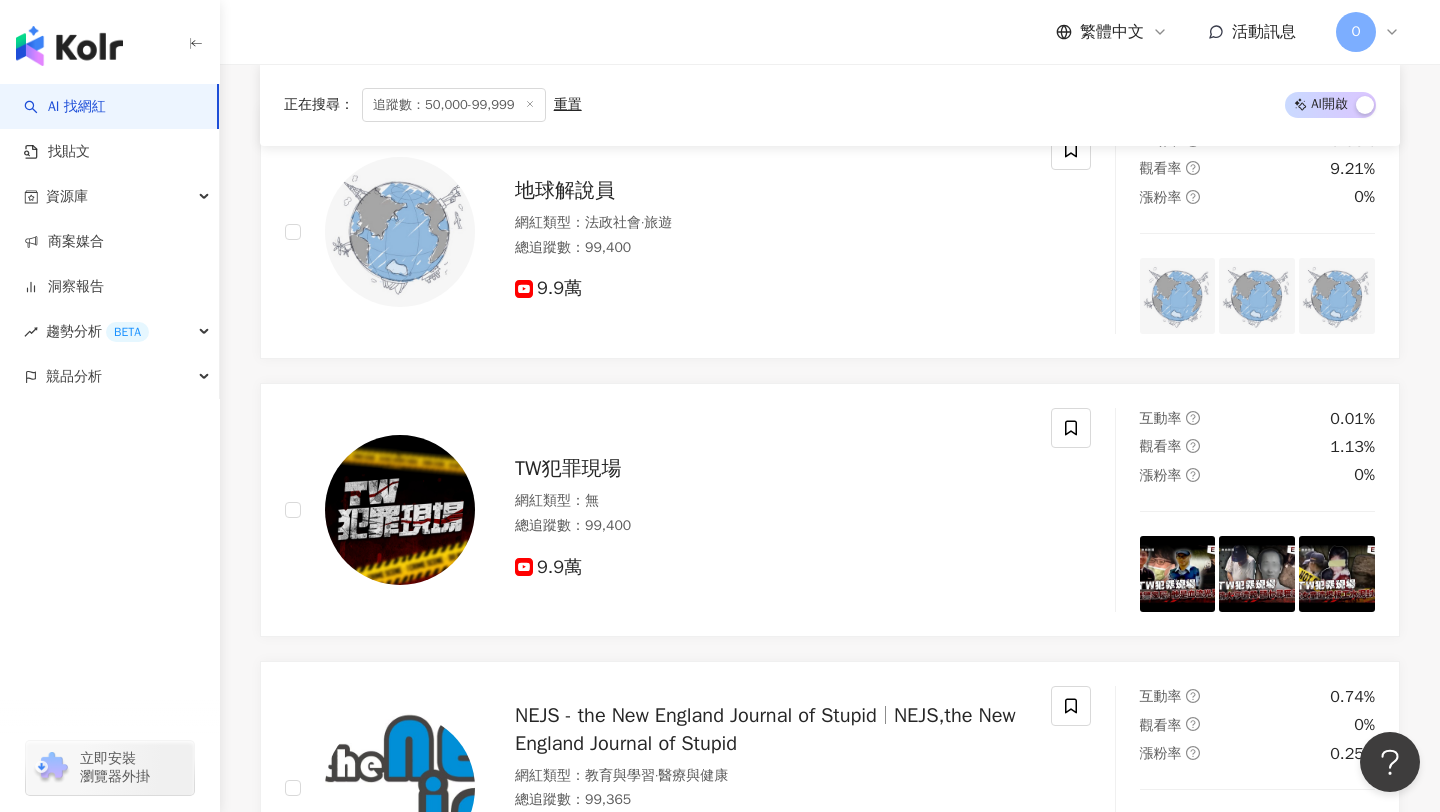 scroll, scrollTop: 0, scrollLeft: 0, axis: both 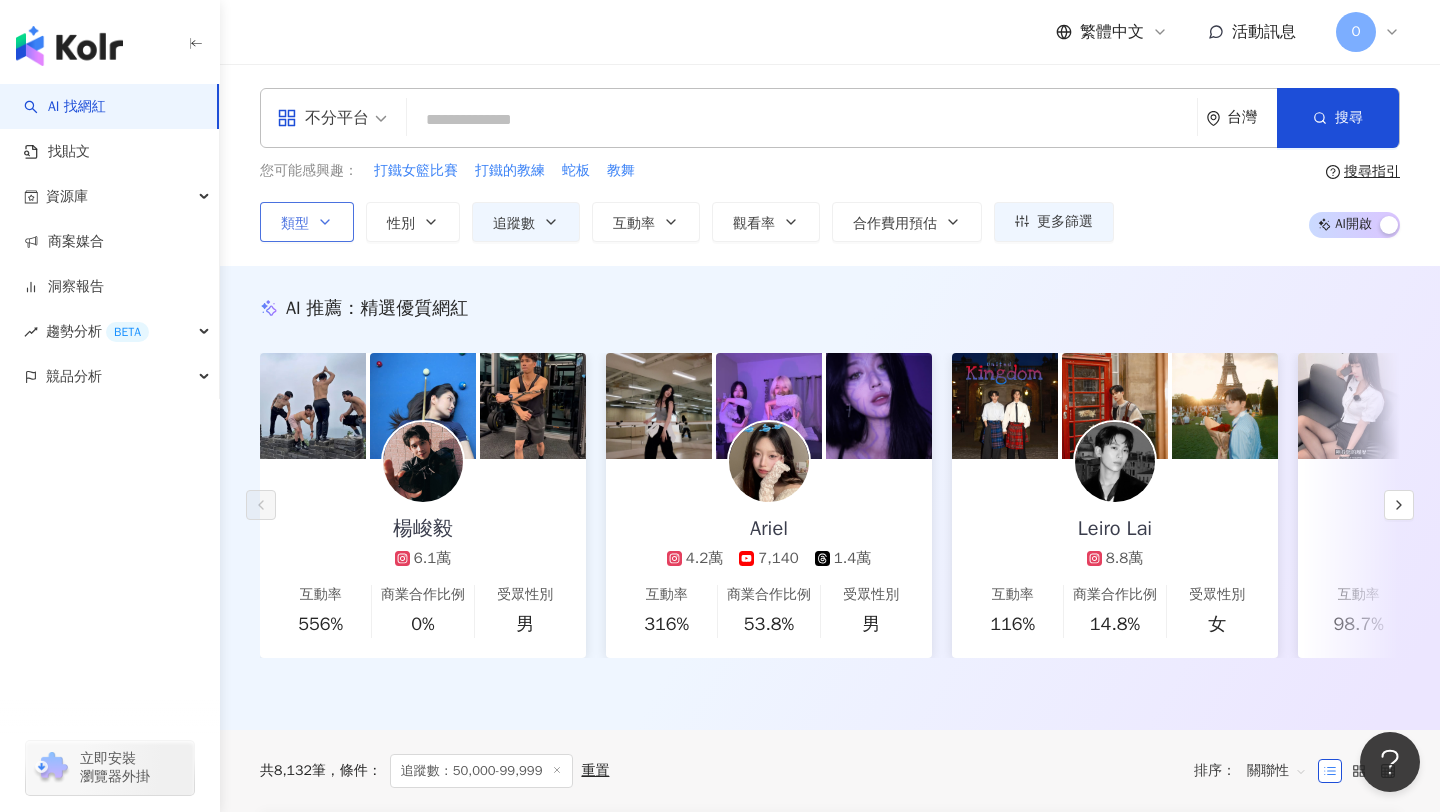 click on "類型" at bounding box center (307, 222) 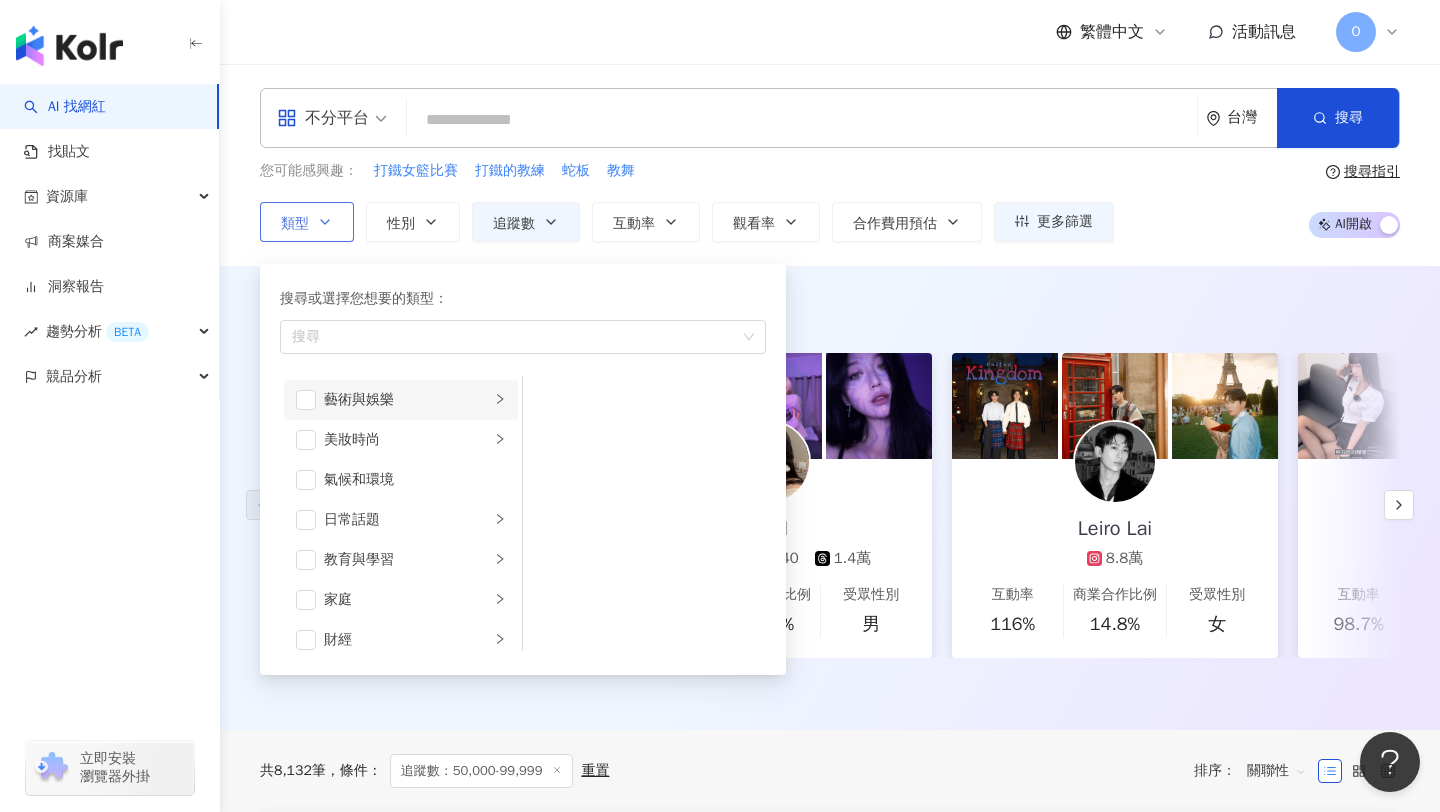 click at bounding box center (500, 399) 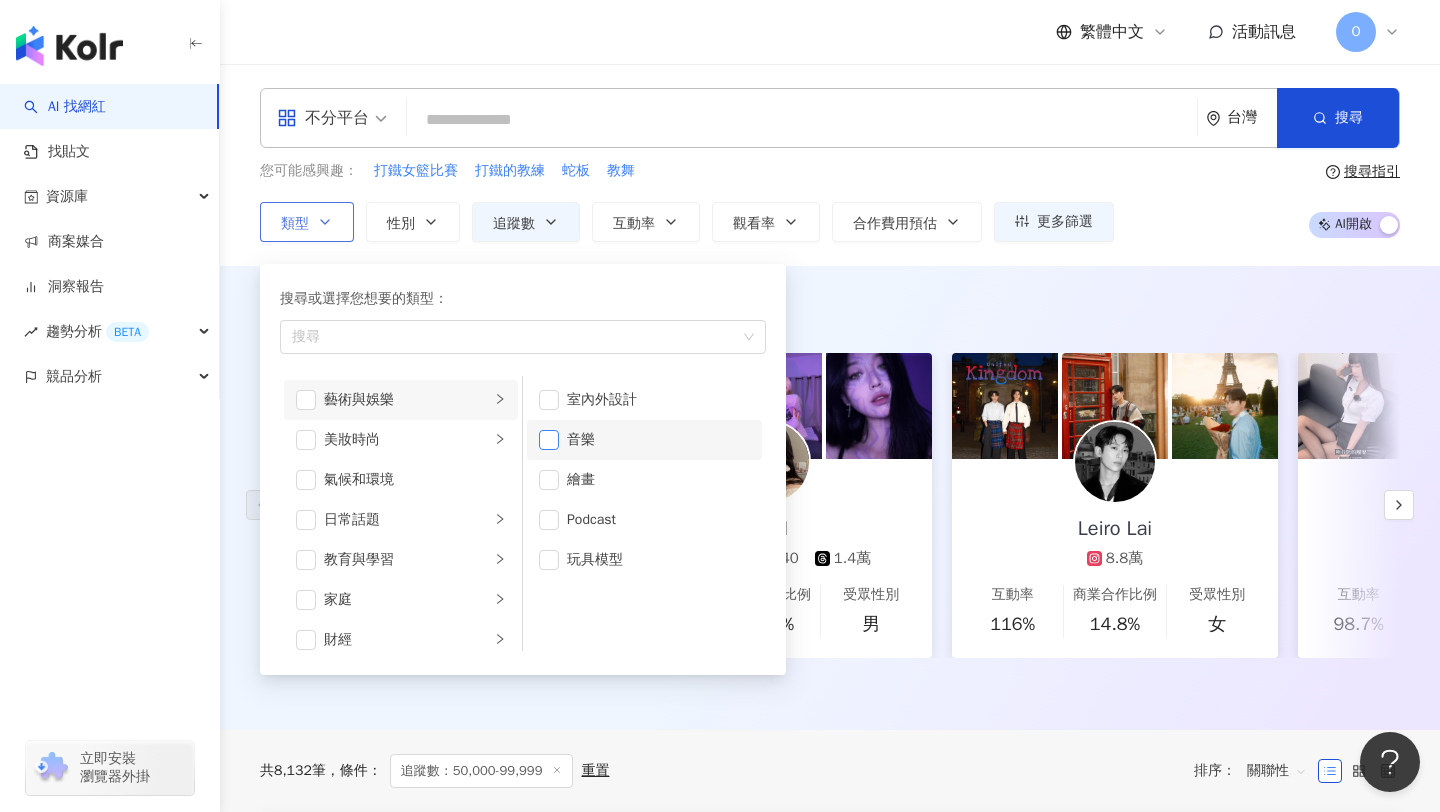 click at bounding box center [549, 440] 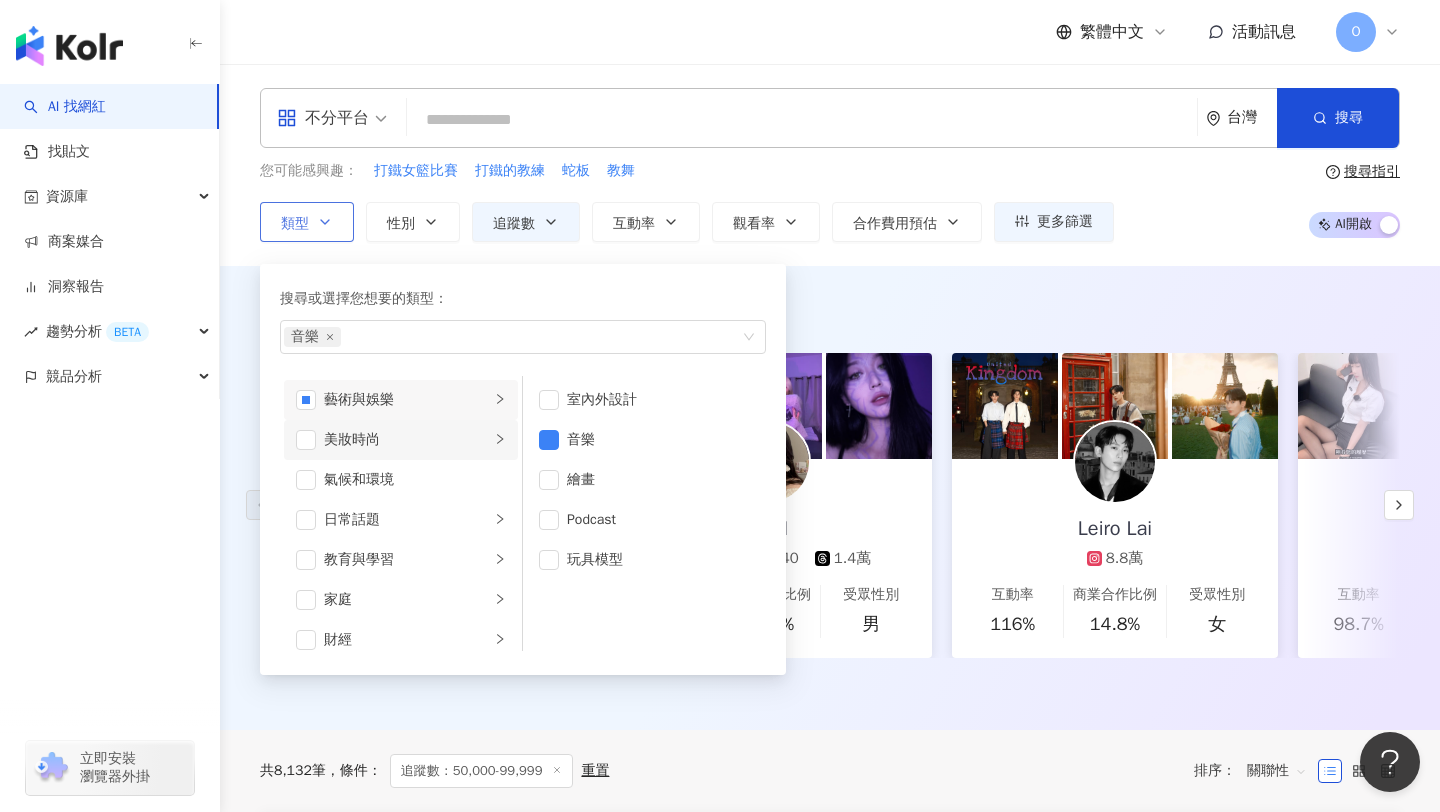 click at bounding box center [500, 439] 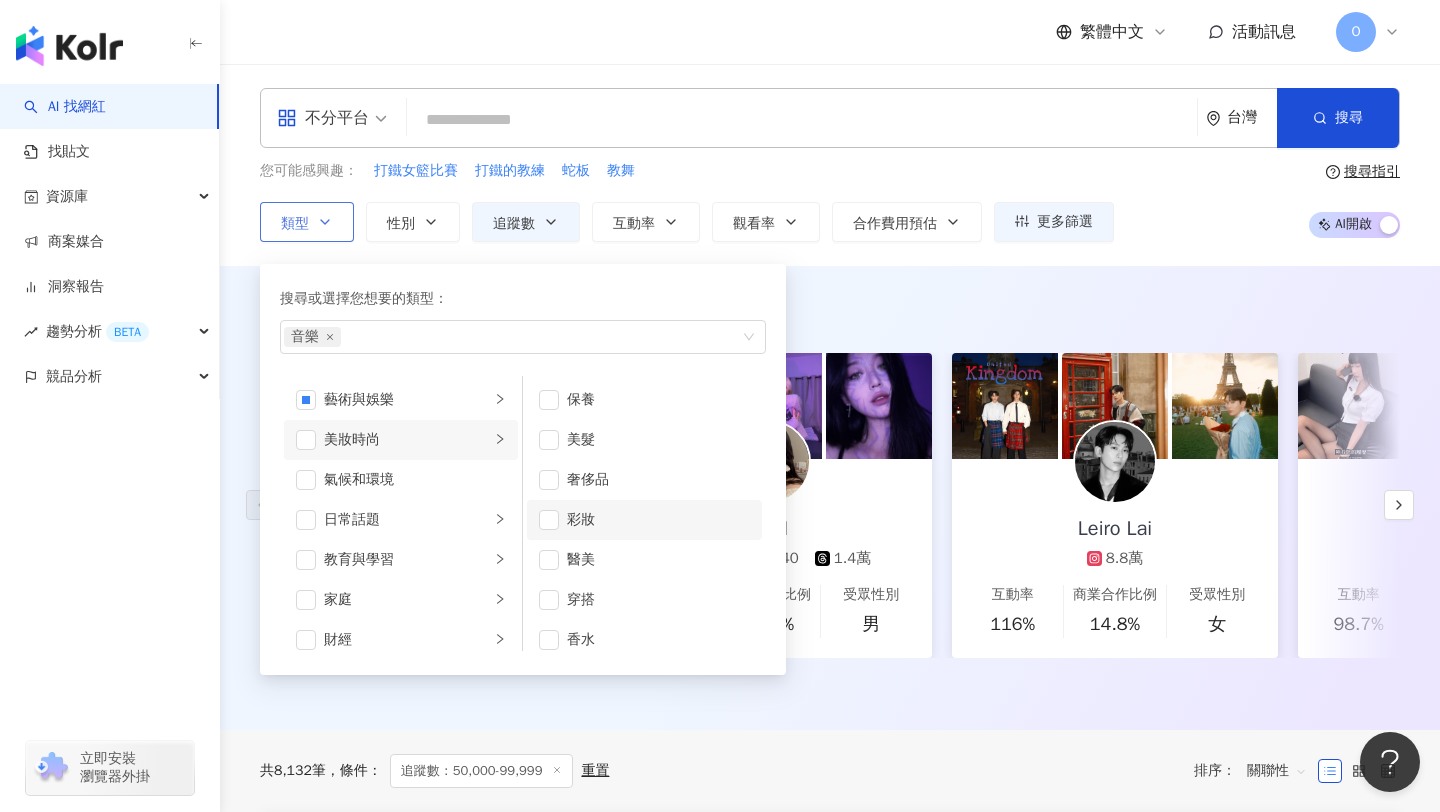 scroll, scrollTop: 13, scrollLeft: 0, axis: vertical 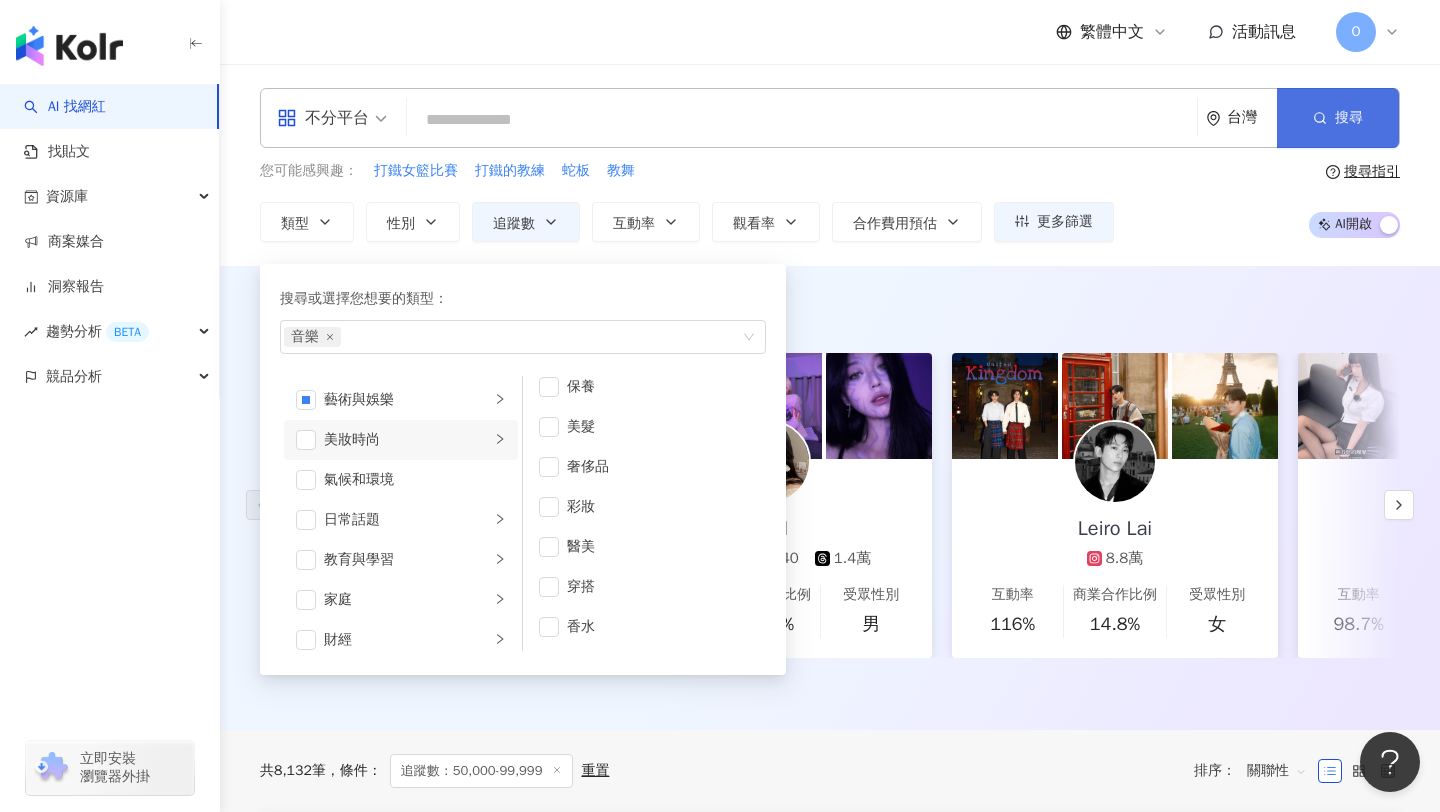 click 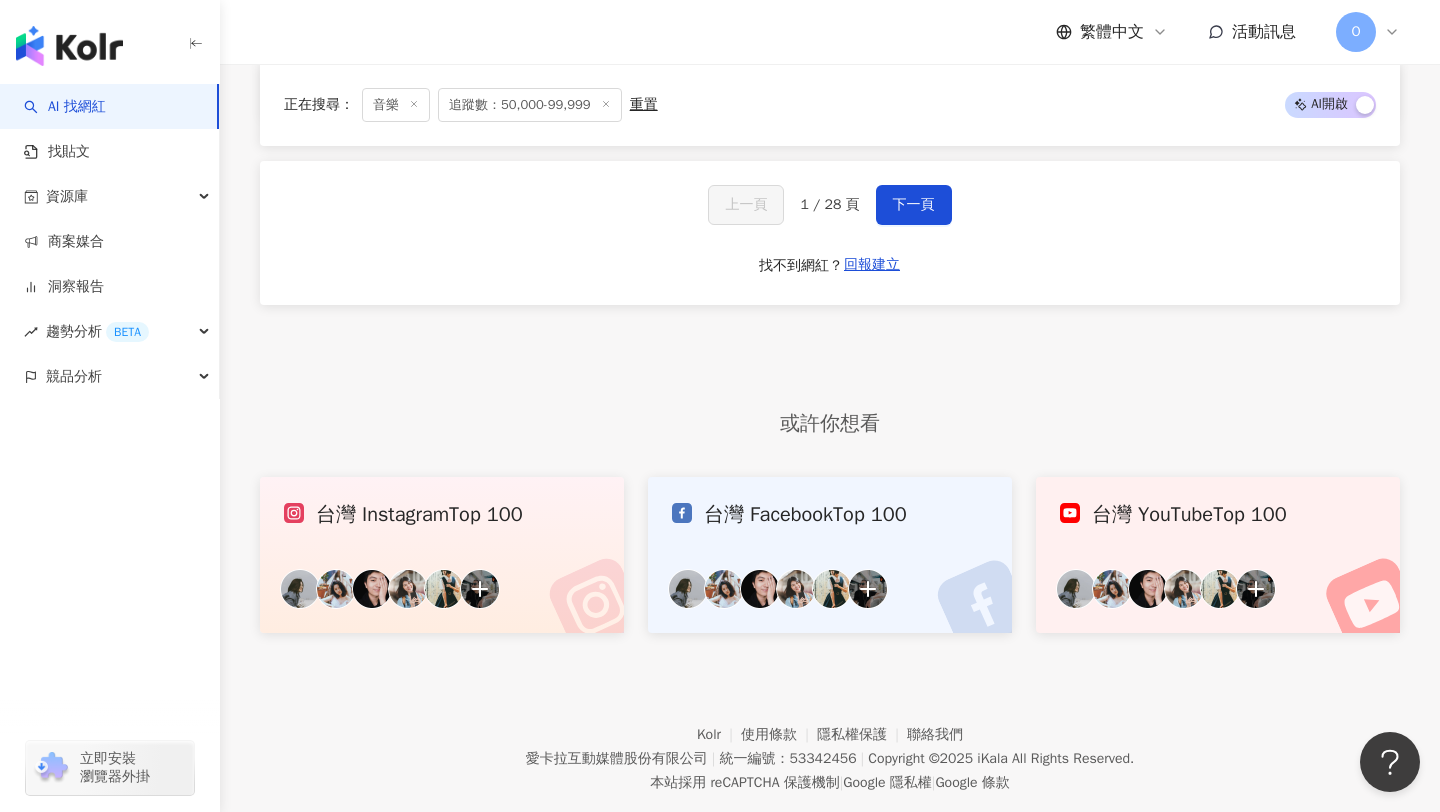 scroll, scrollTop: 4088, scrollLeft: 0, axis: vertical 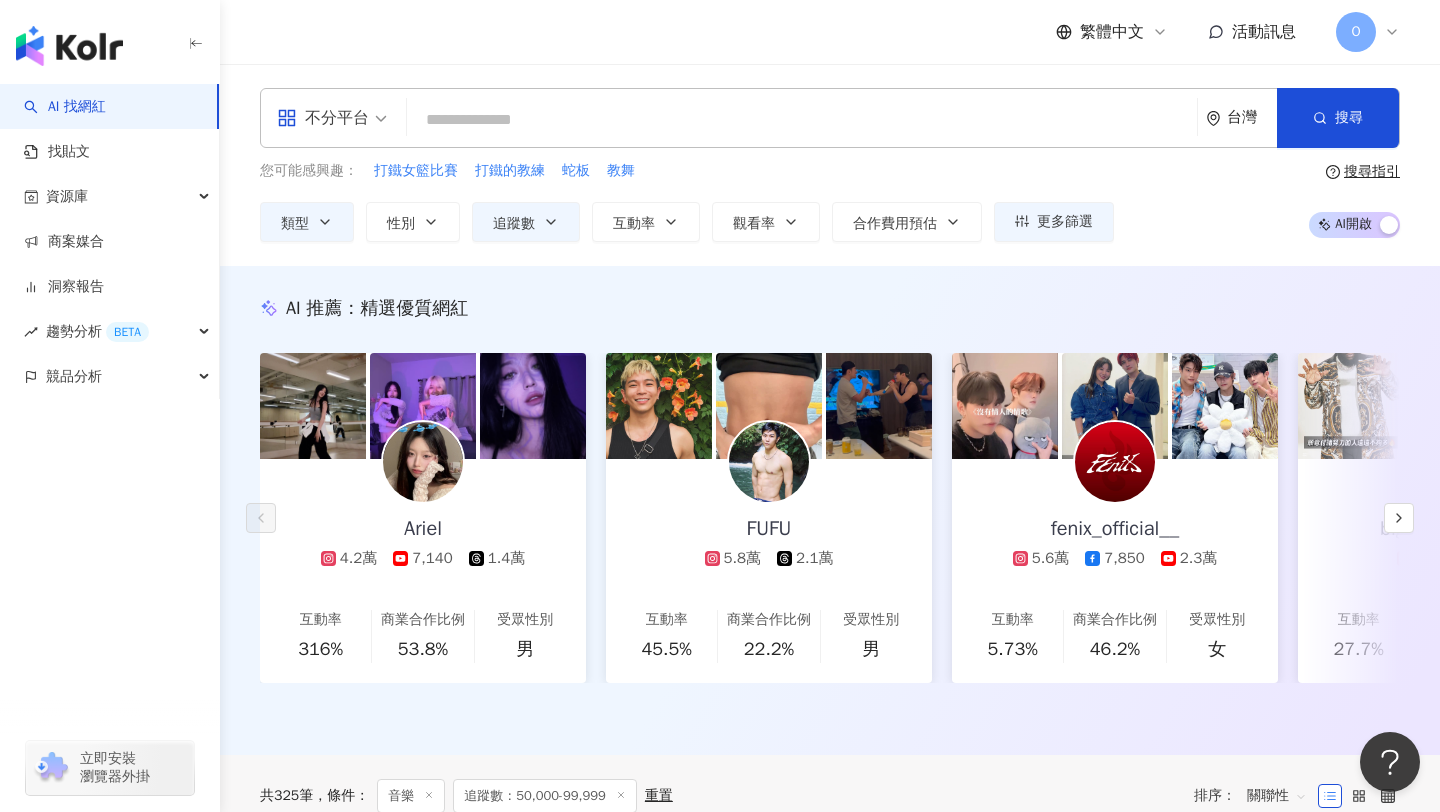 click at bounding box center [802, 120] 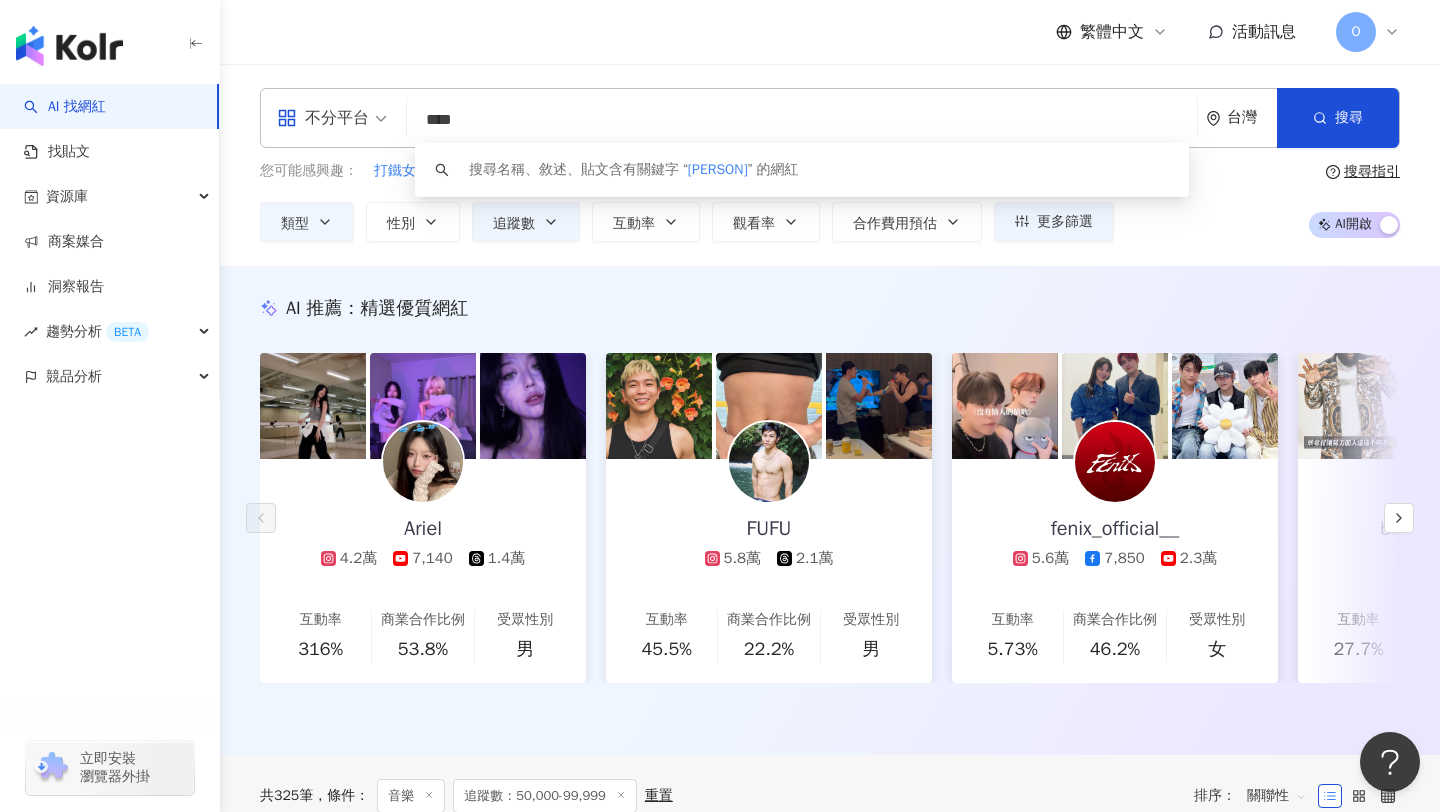 type on "***" 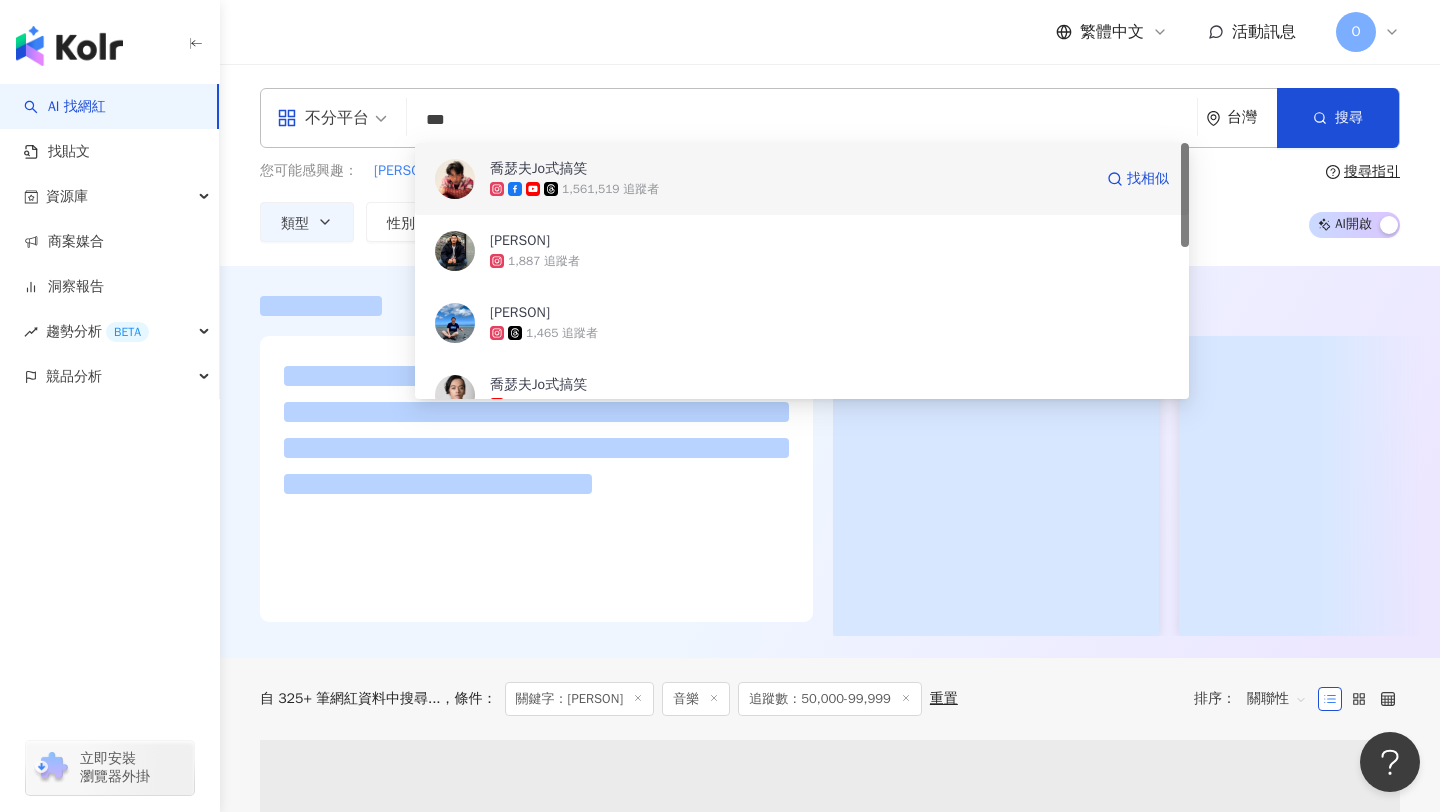 click on "喬瑟夫Jo式搞笑" at bounding box center (791, 169) 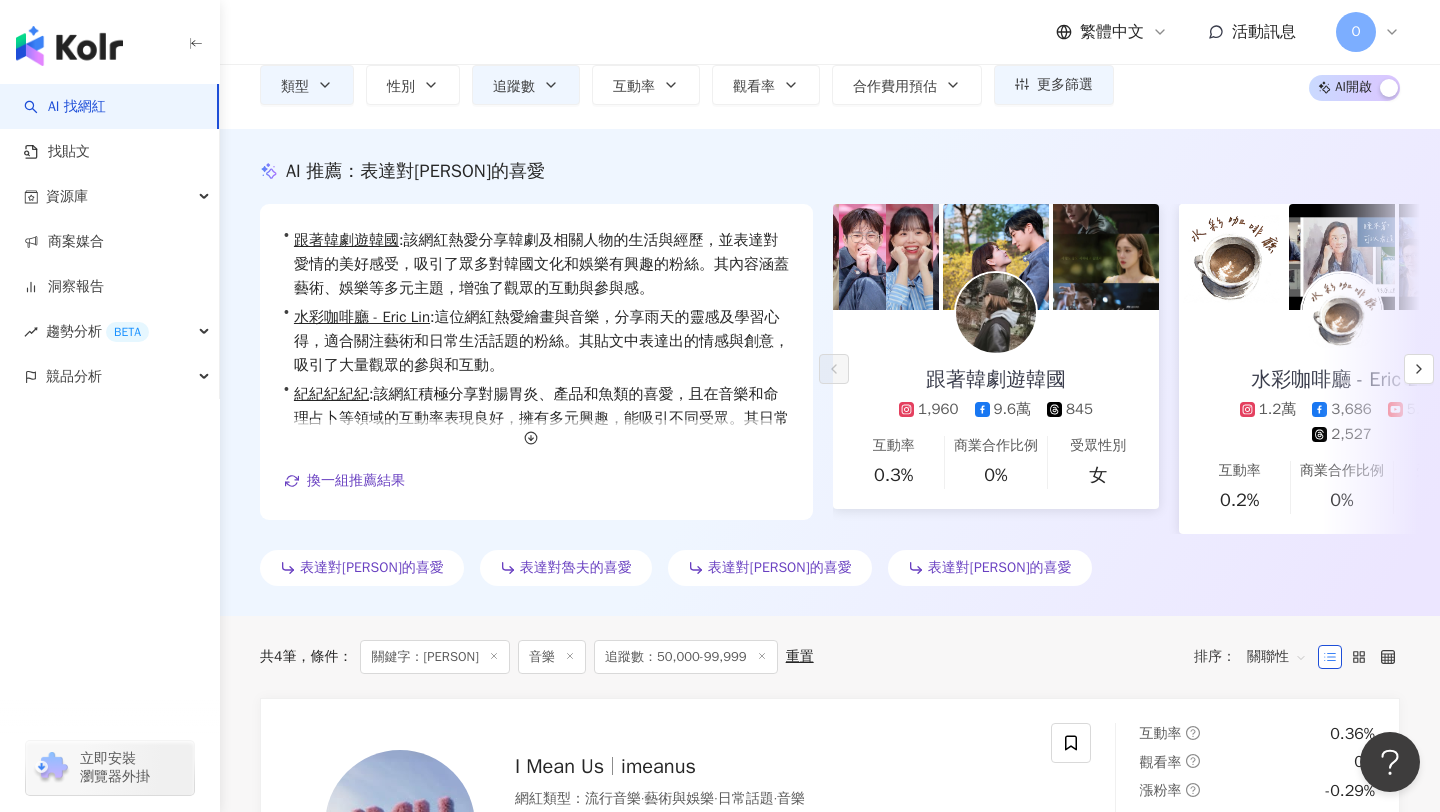 scroll, scrollTop: 0, scrollLeft: 0, axis: both 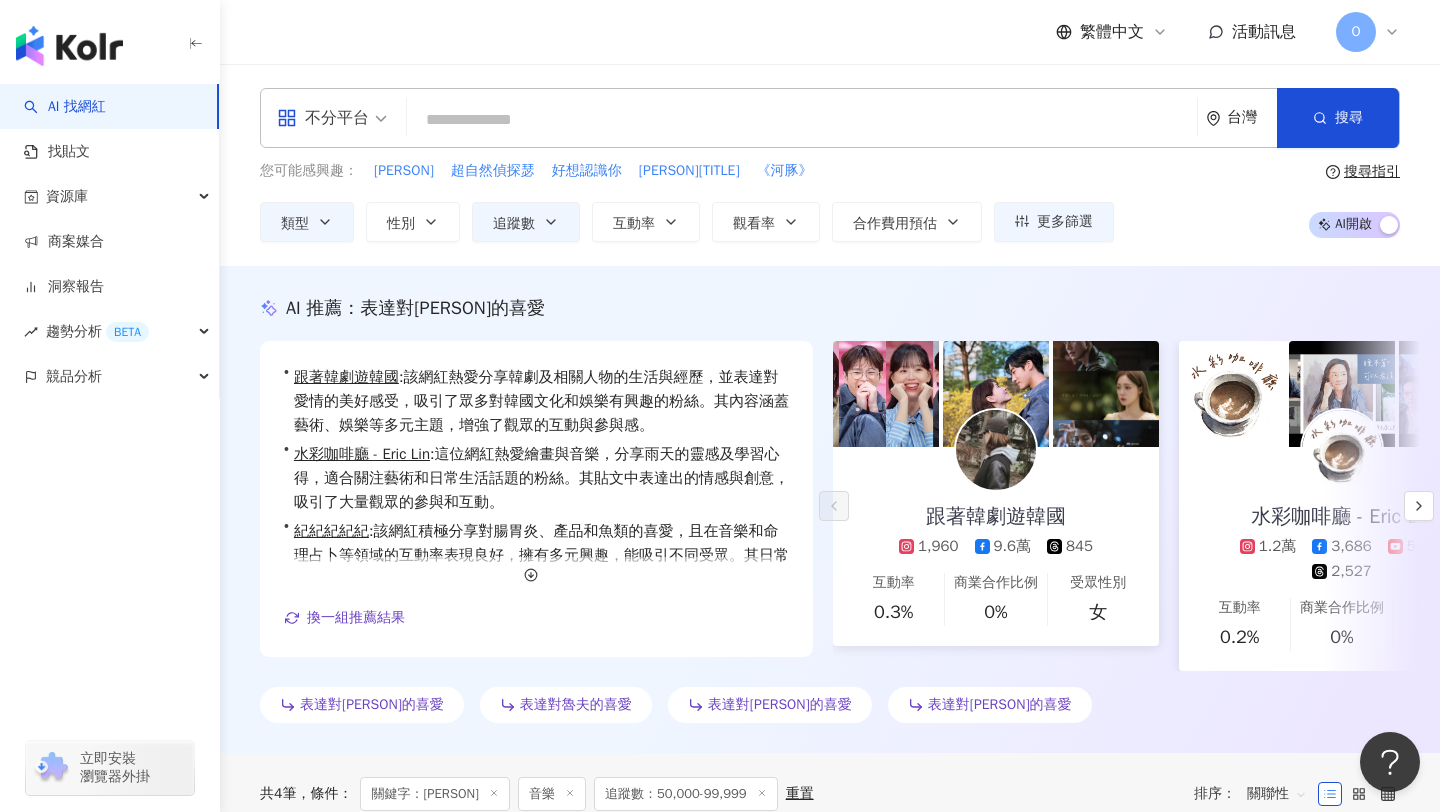 click at bounding box center (802, 120) 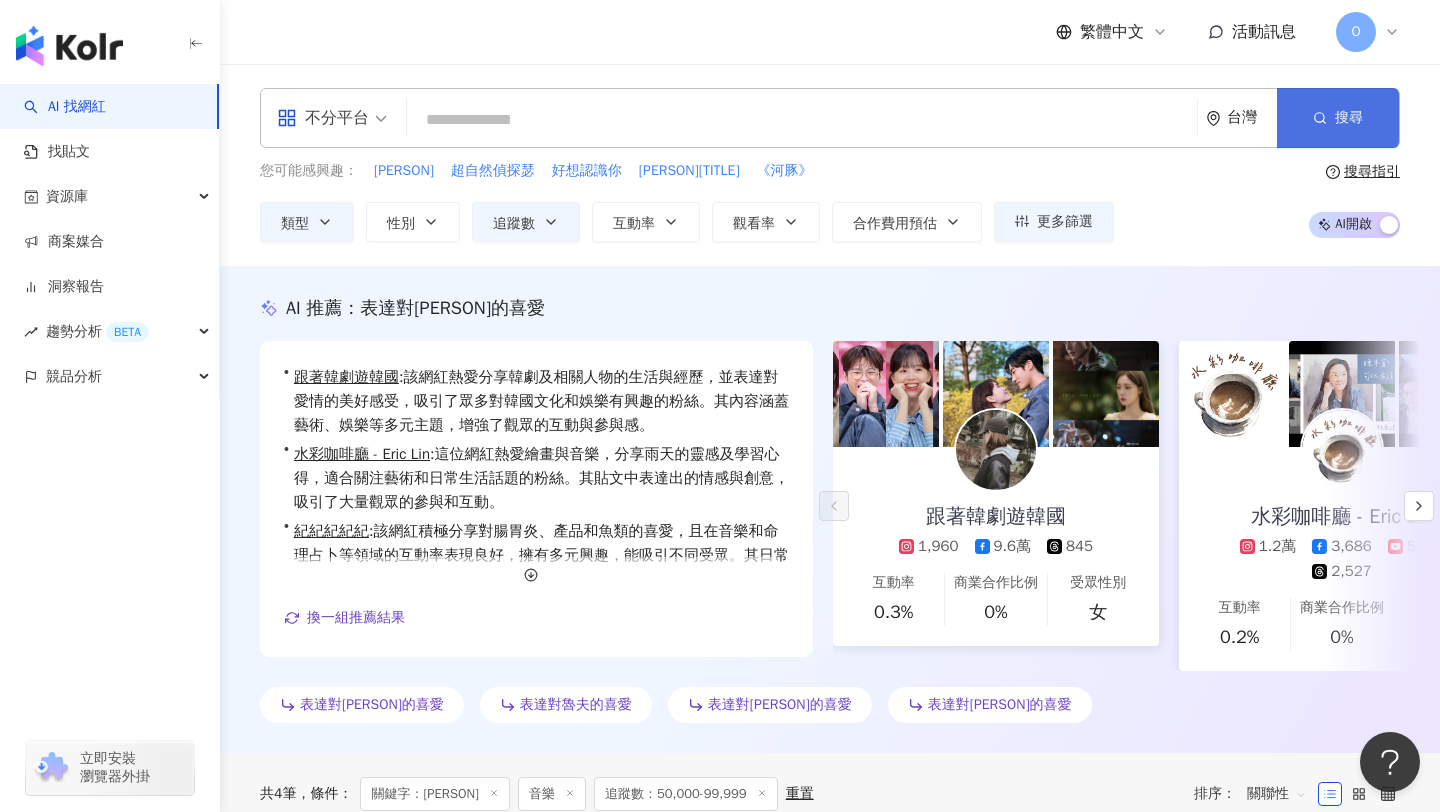 click on "搜尋" at bounding box center [1349, 118] 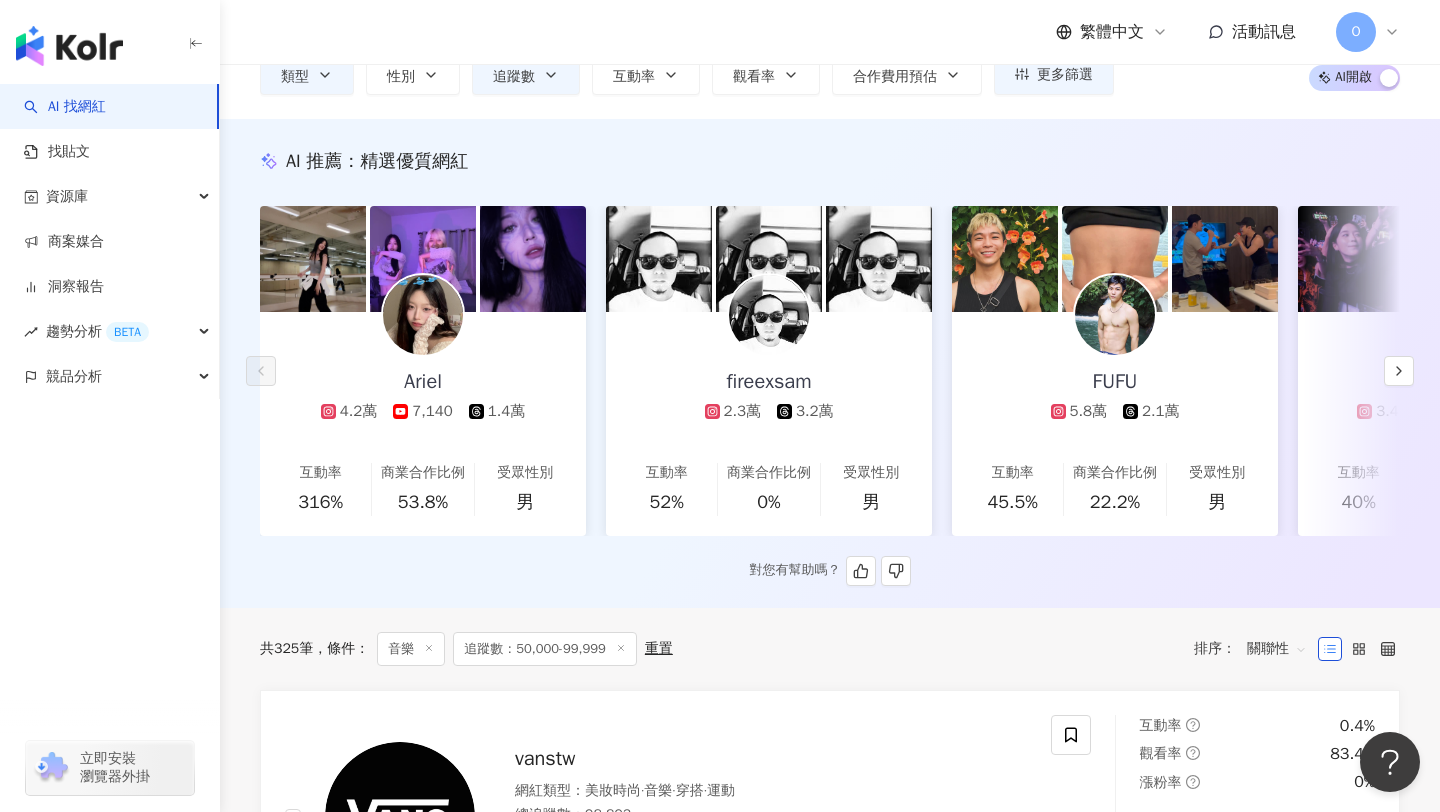 scroll, scrollTop: 161, scrollLeft: 0, axis: vertical 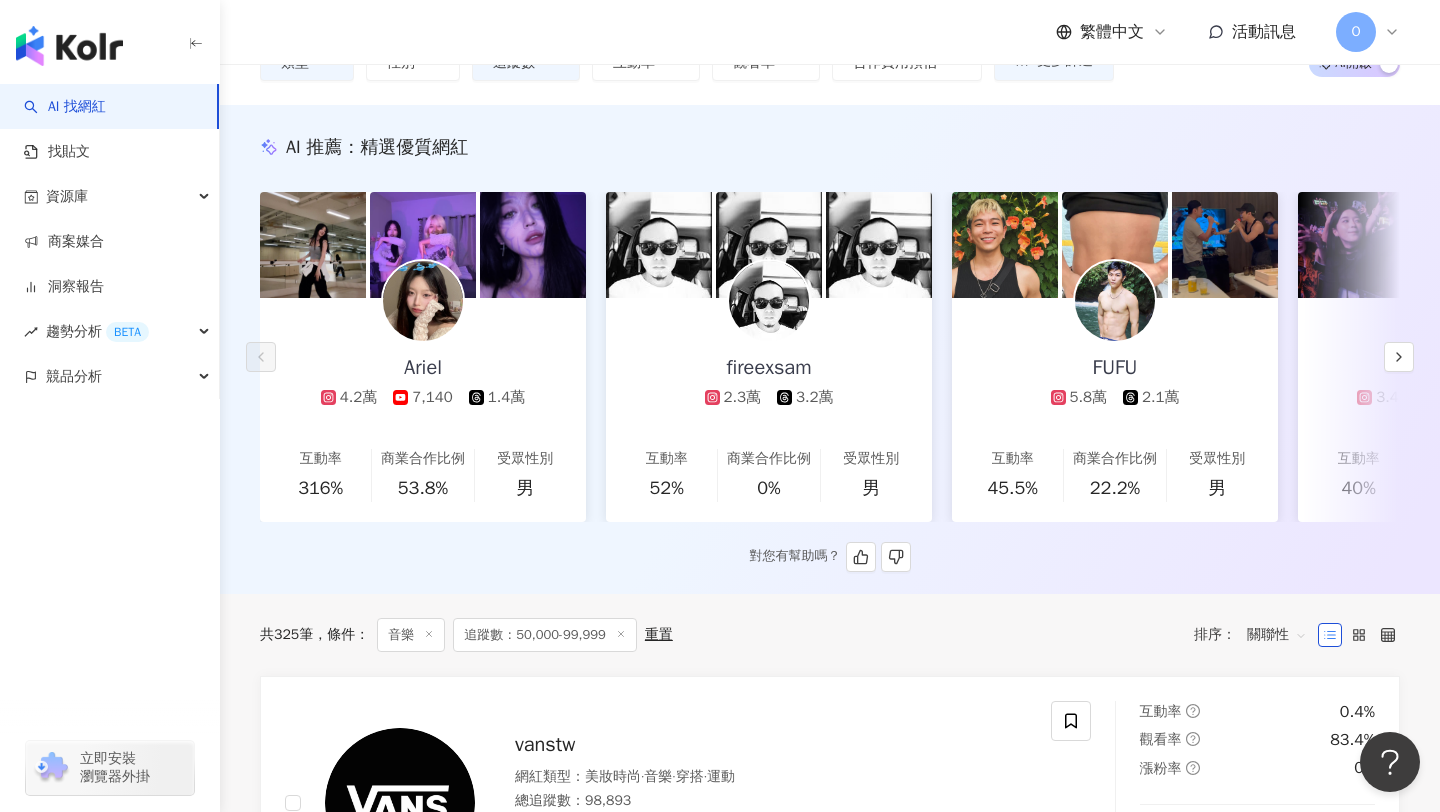click at bounding box center [423, 301] 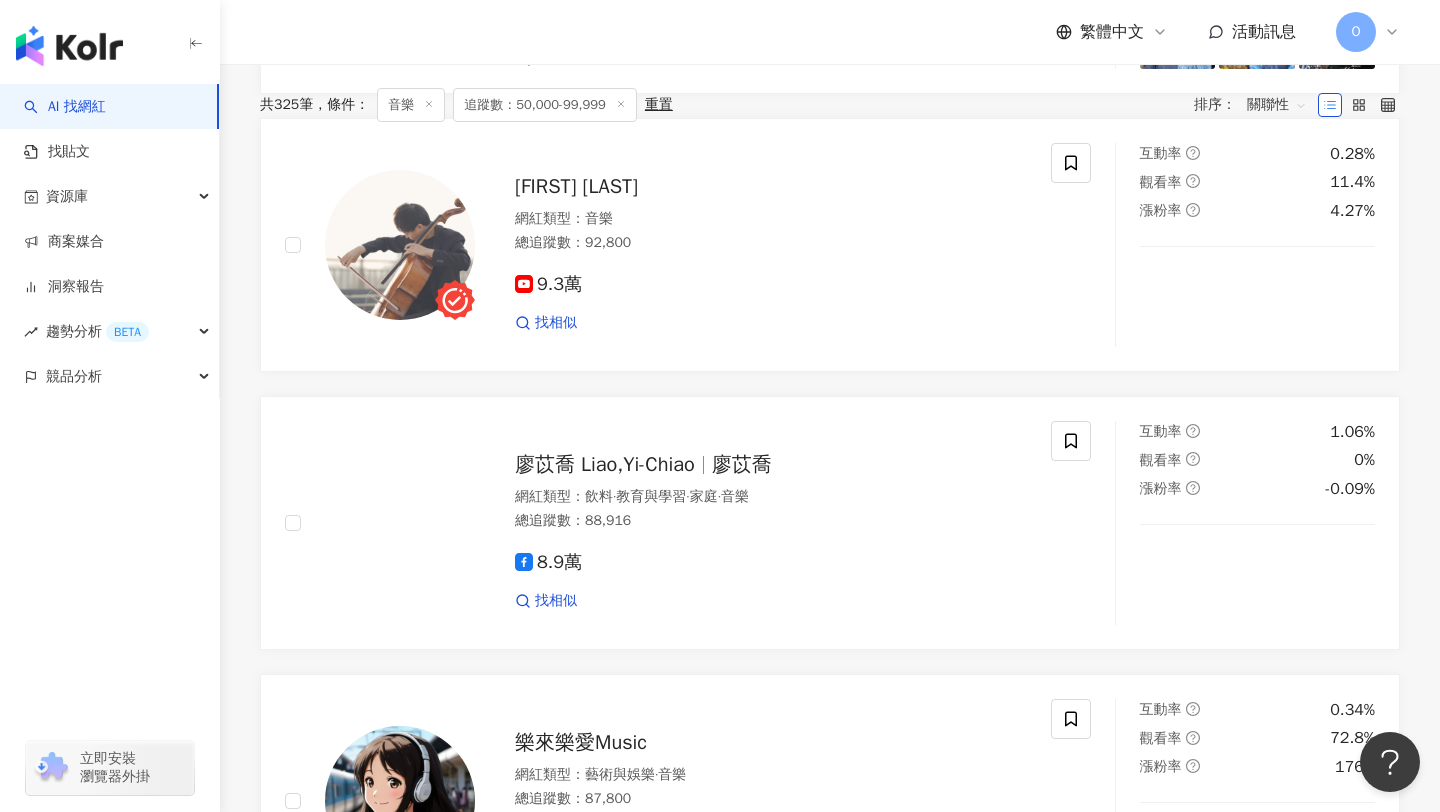 scroll, scrollTop: 0, scrollLeft: 0, axis: both 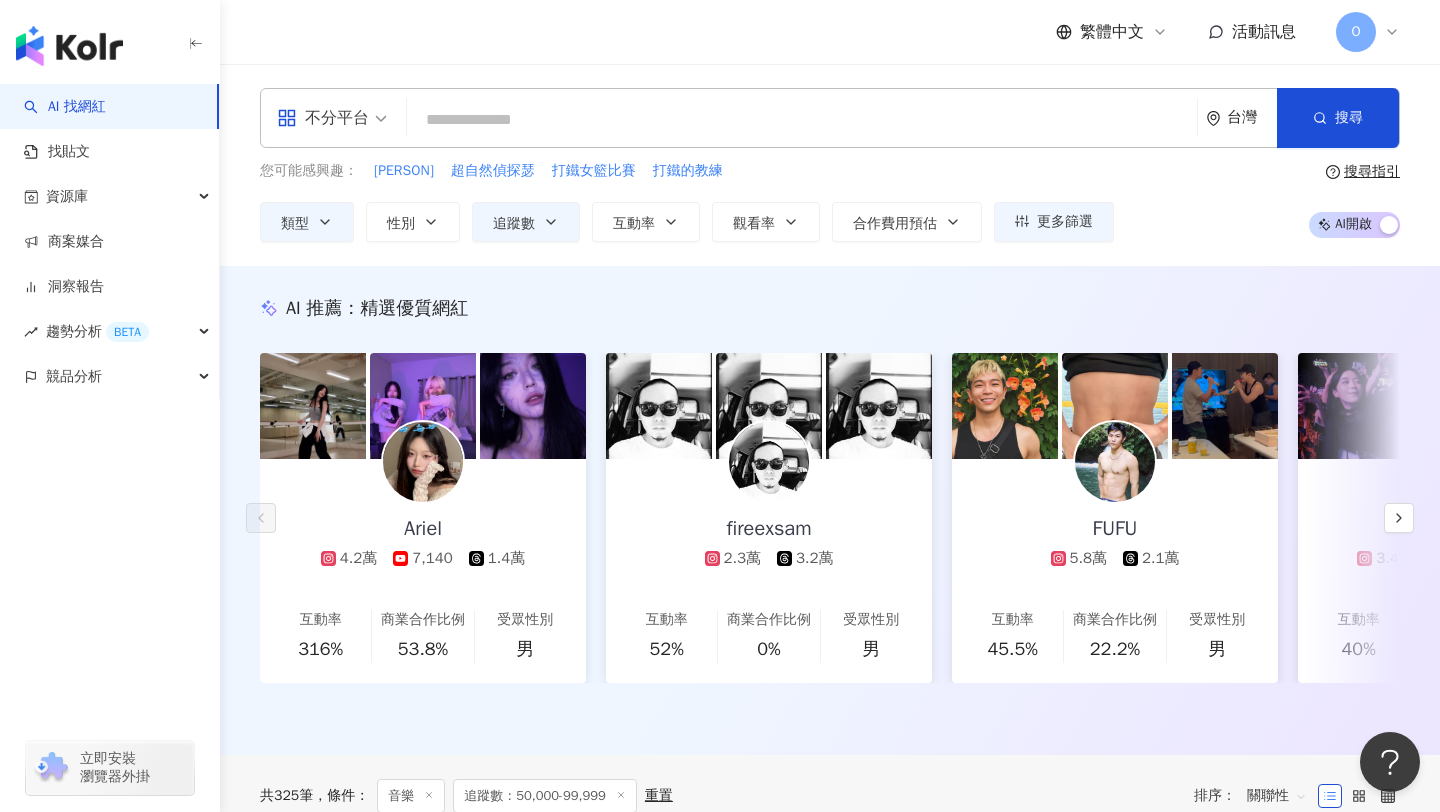 click on "不分平台 台灣 搜尋 64151435-108a-4973-87f9-47d38f1b7866 喬瑟夫Jo式搞笑 1,561,519   追蹤者 Joseph_喬瑟夫 1,887   追蹤者 Joseph喬瑟夫 1,465   追蹤者 喬瑟夫Jo式搞笑 65,900   追蹤者 od_hiker_joseph tiktok-icon 1,491   追蹤者" at bounding box center [830, 118] 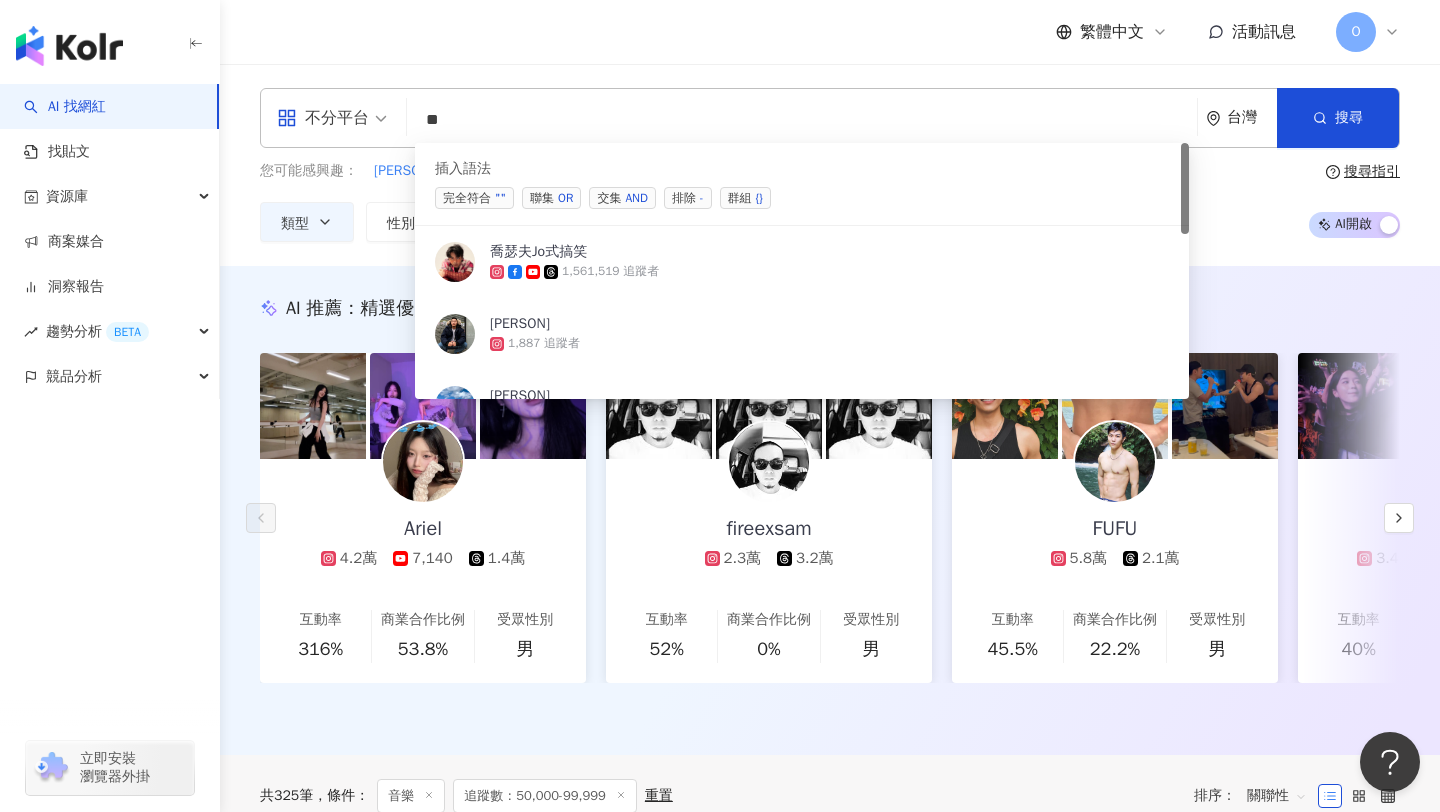type on "*" 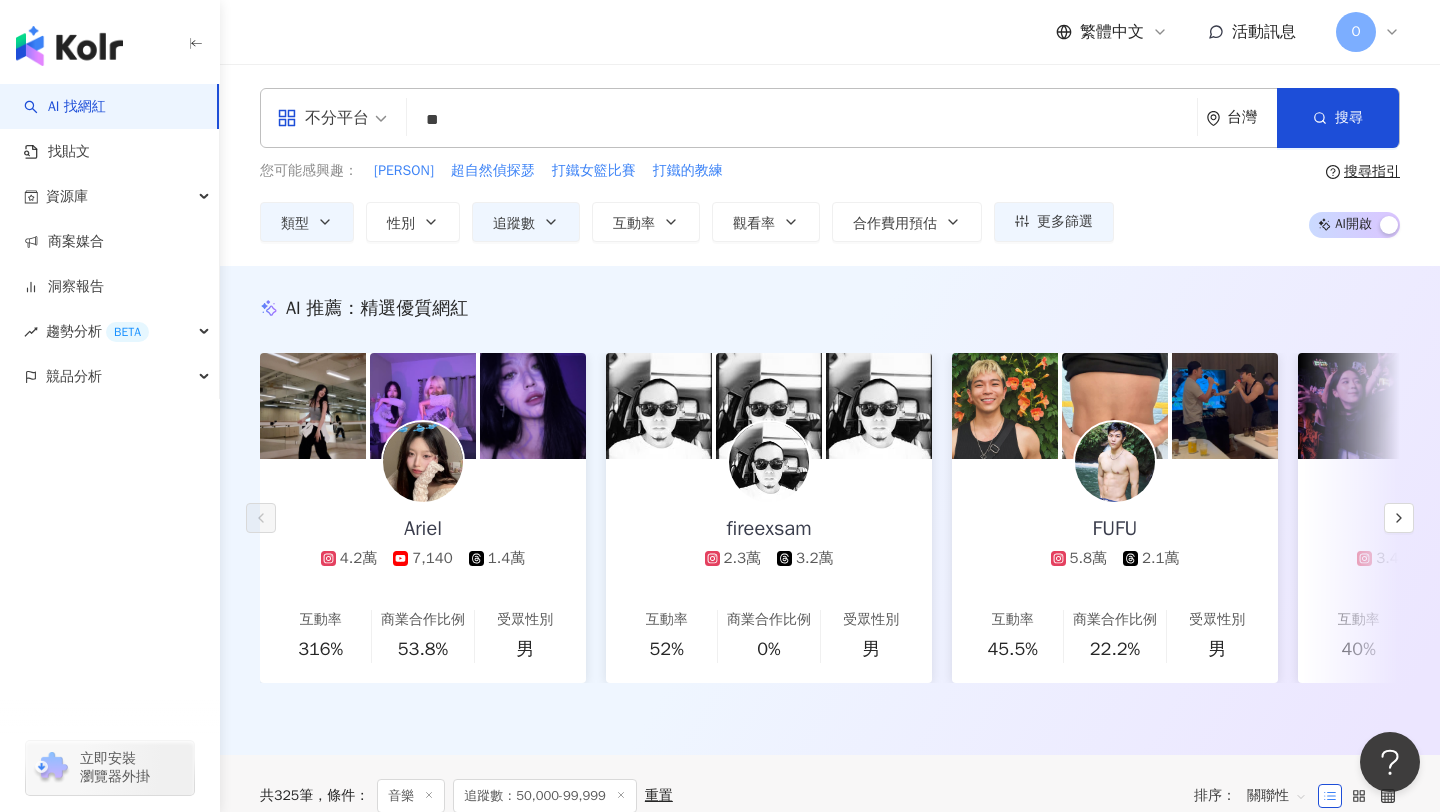 type on "*" 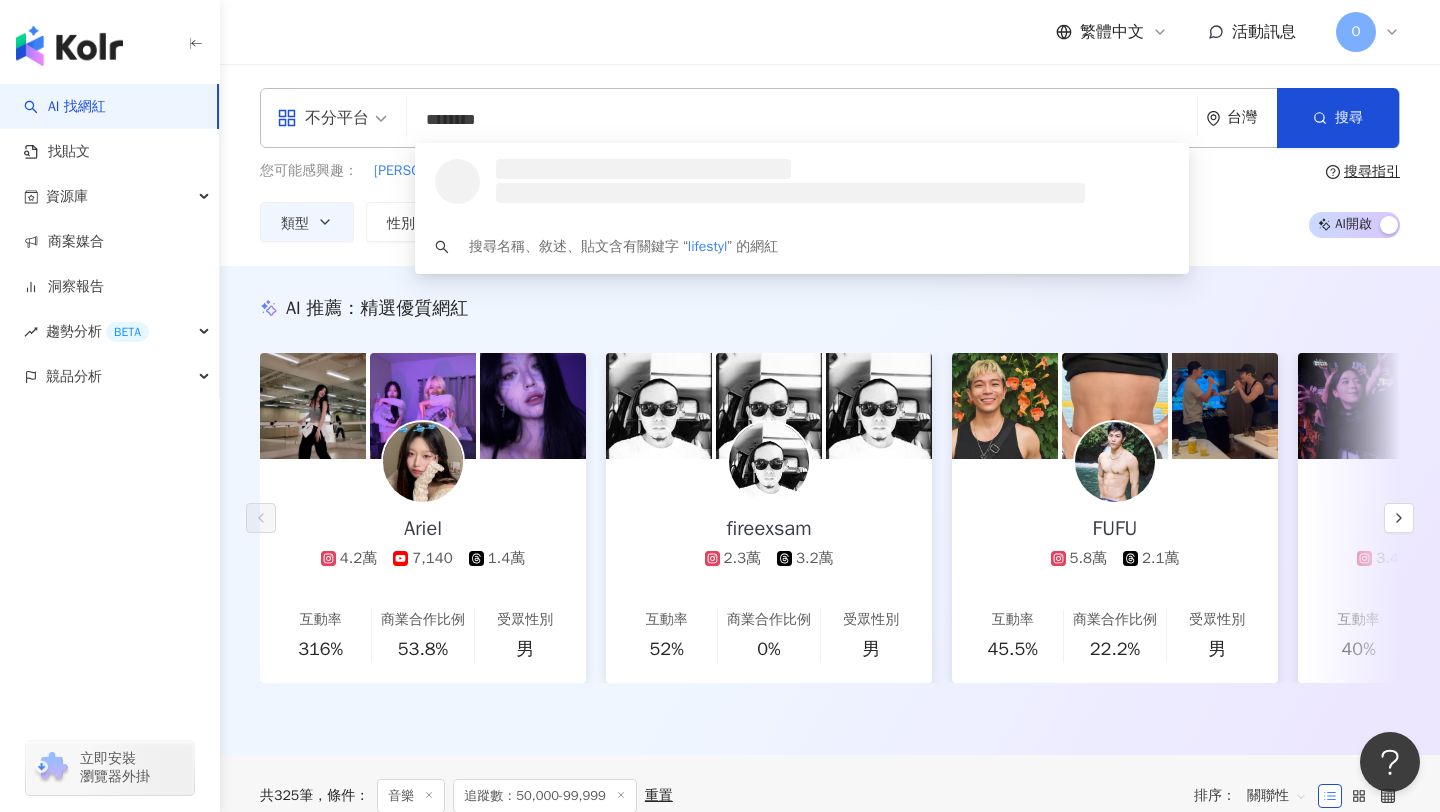 type on "*********" 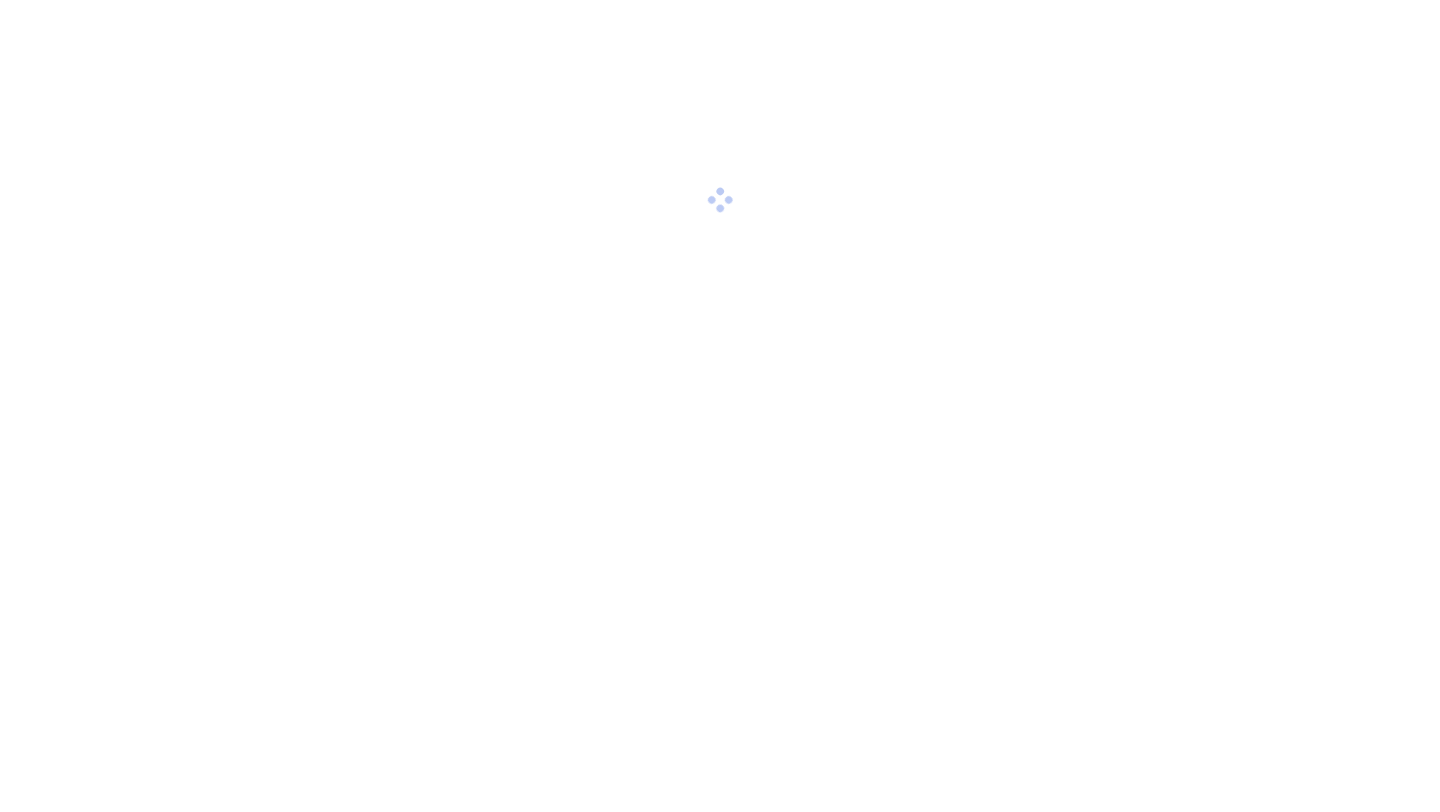 scroll, scrollTop: 0, scrollLeft: 0, axis: both 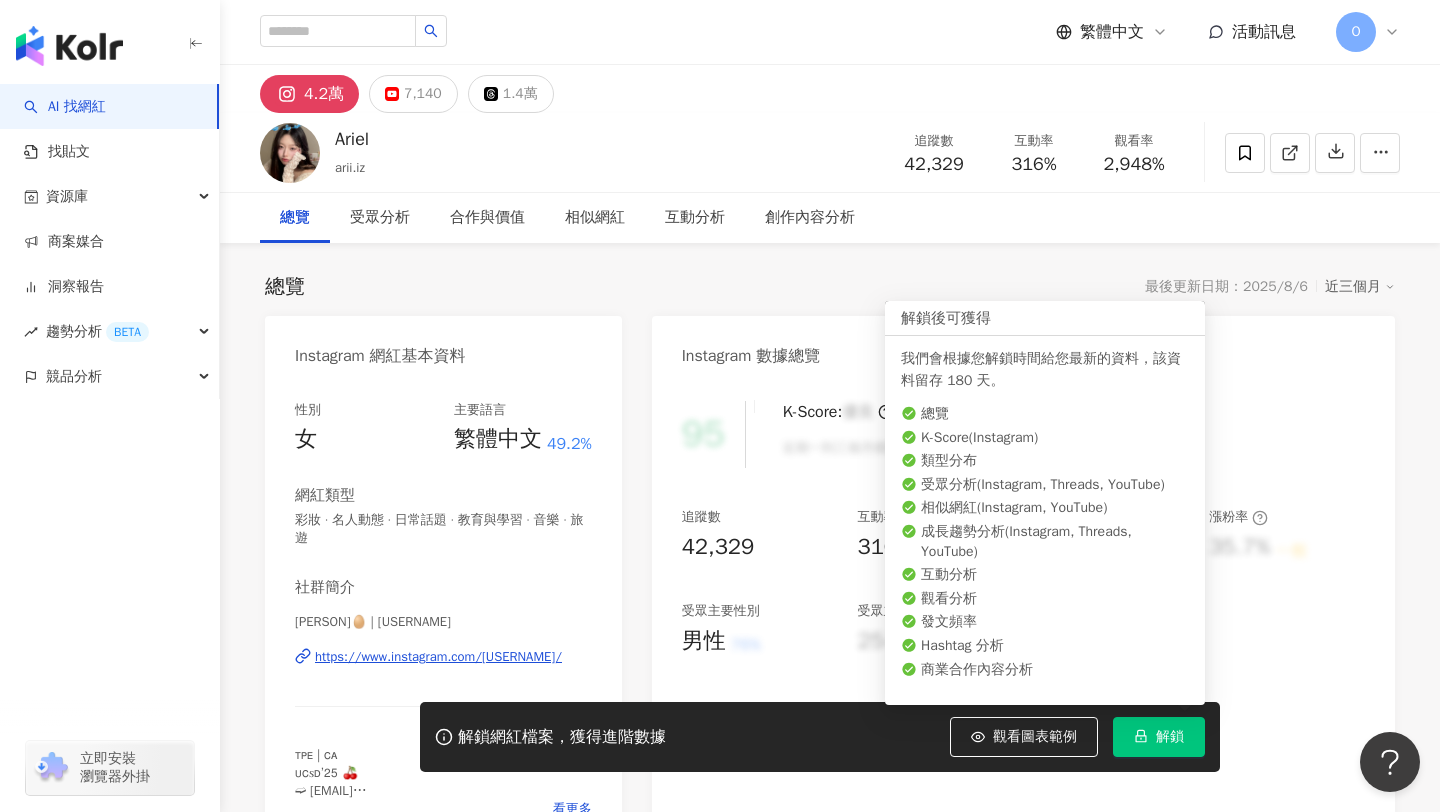 click on "解鎖" at bounding box center (1159, 737) 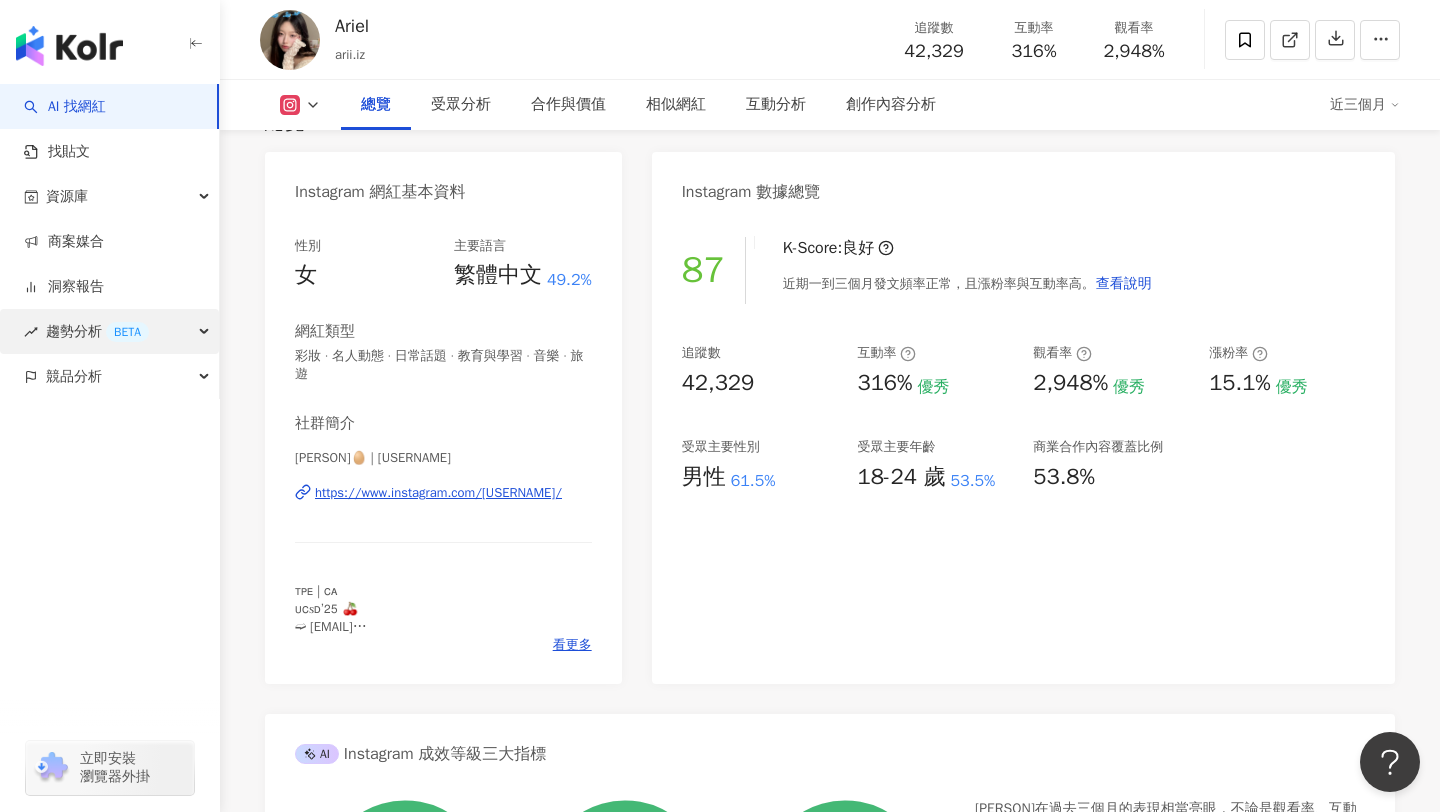 scroll, scrollTop: 0, scrollLeft: 0, axis: both 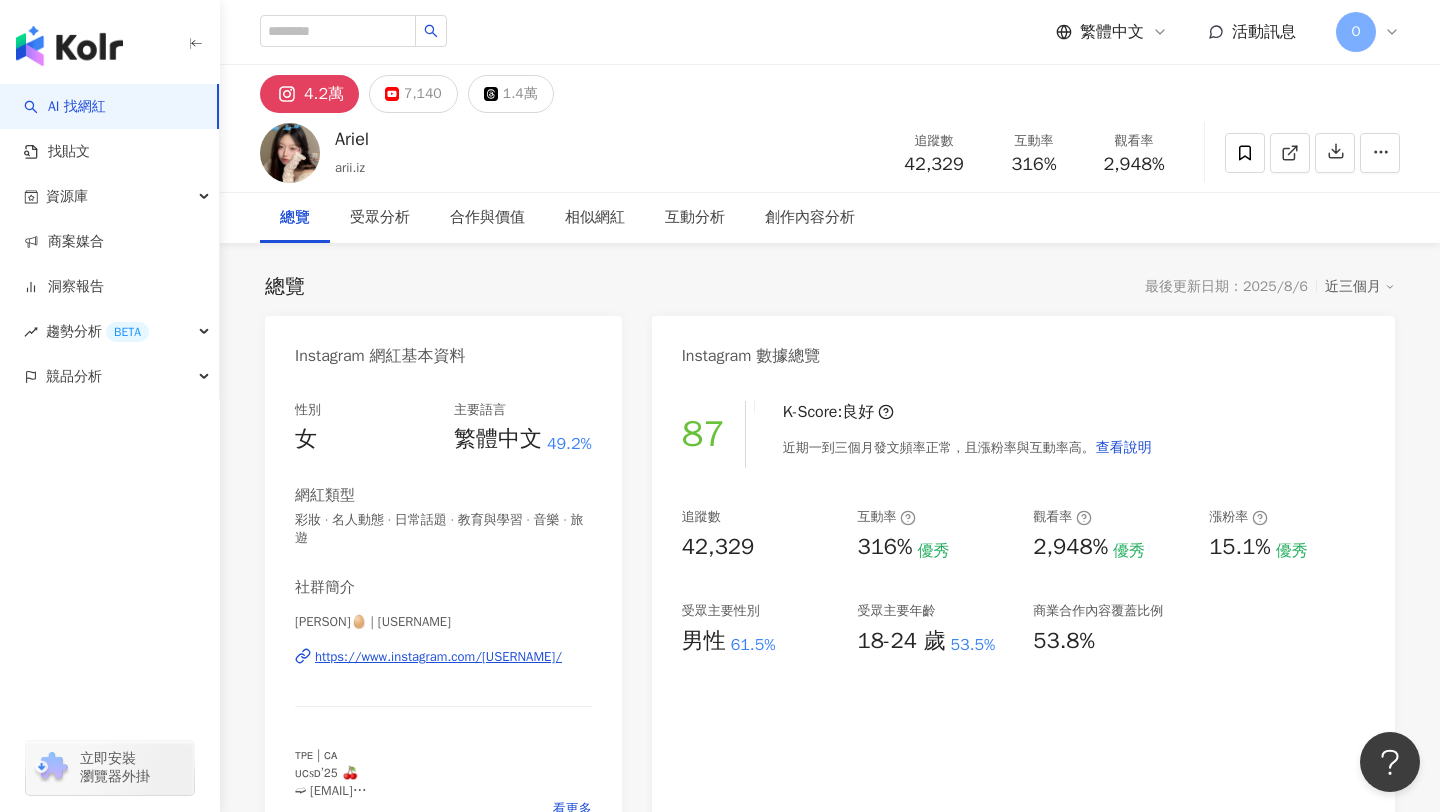click at bounding box center [69, 46] 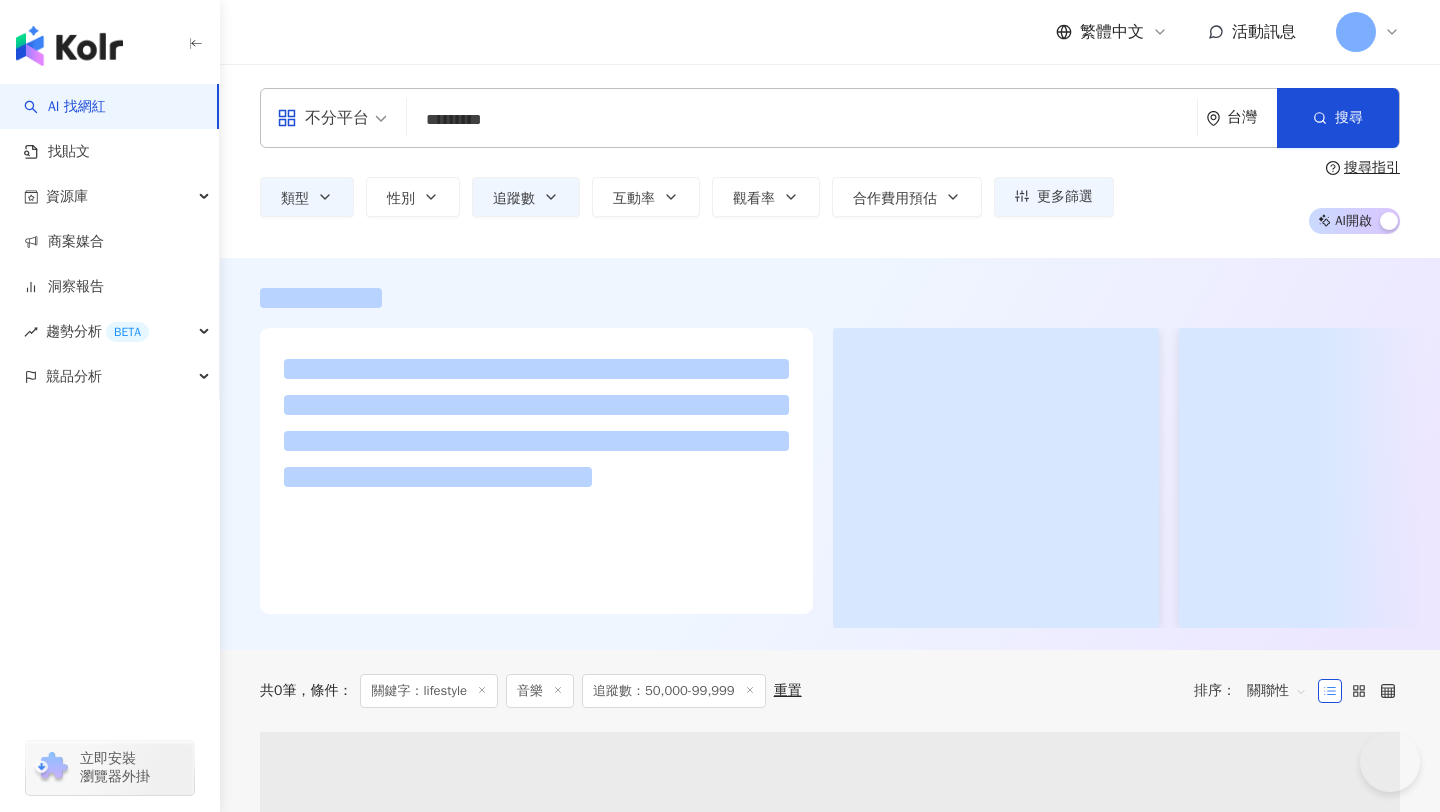 scroll, scrollTop: 0, scrollLeft: 0, axis: both 